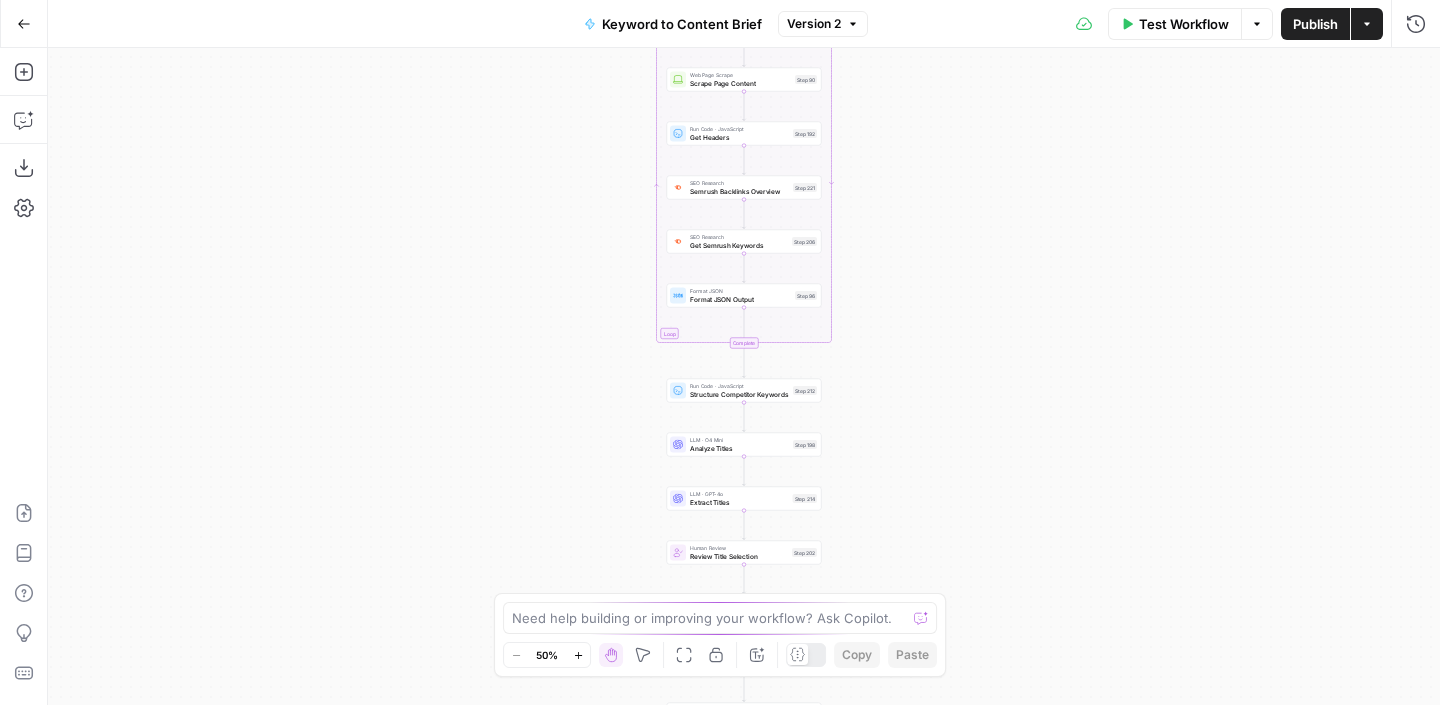 scroll, scrollTop: 0, scrollLeft: 0, axis: both 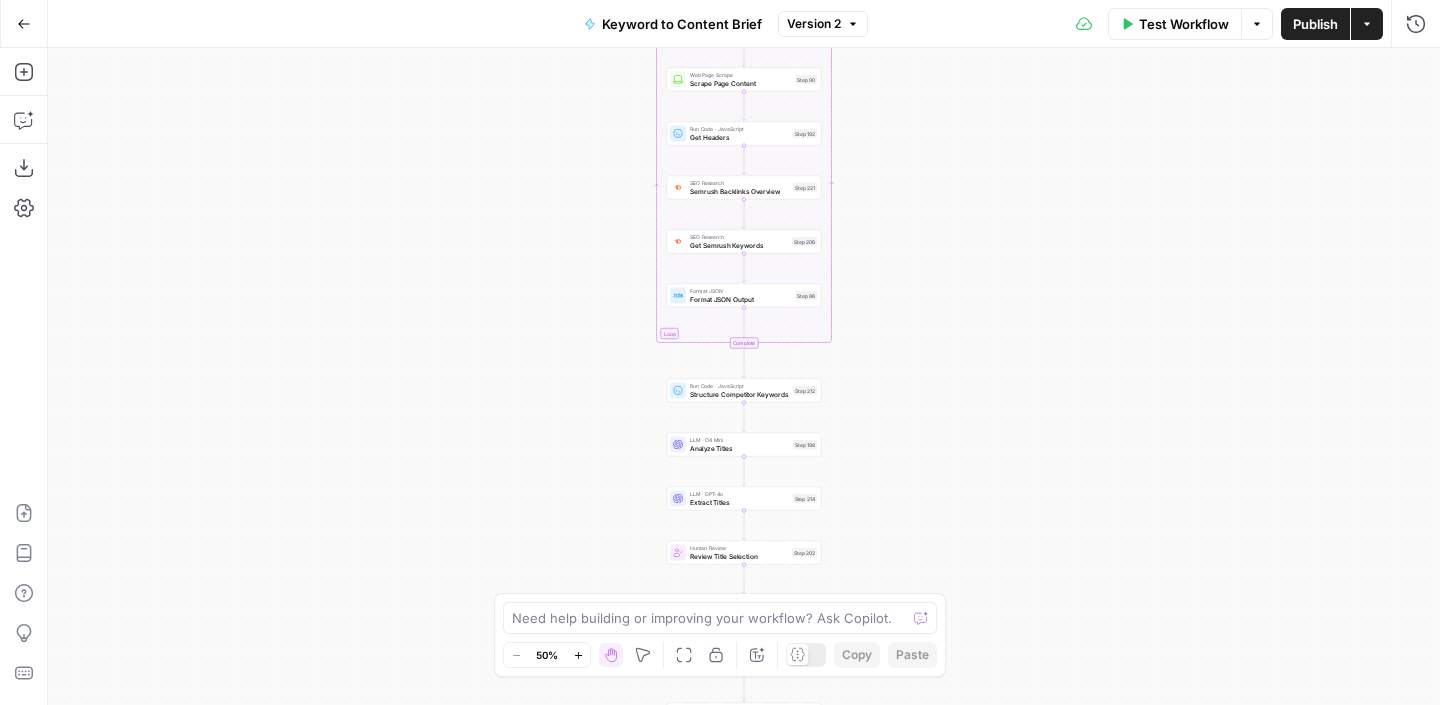click on "Go Back" at bounding box center [24, 24] 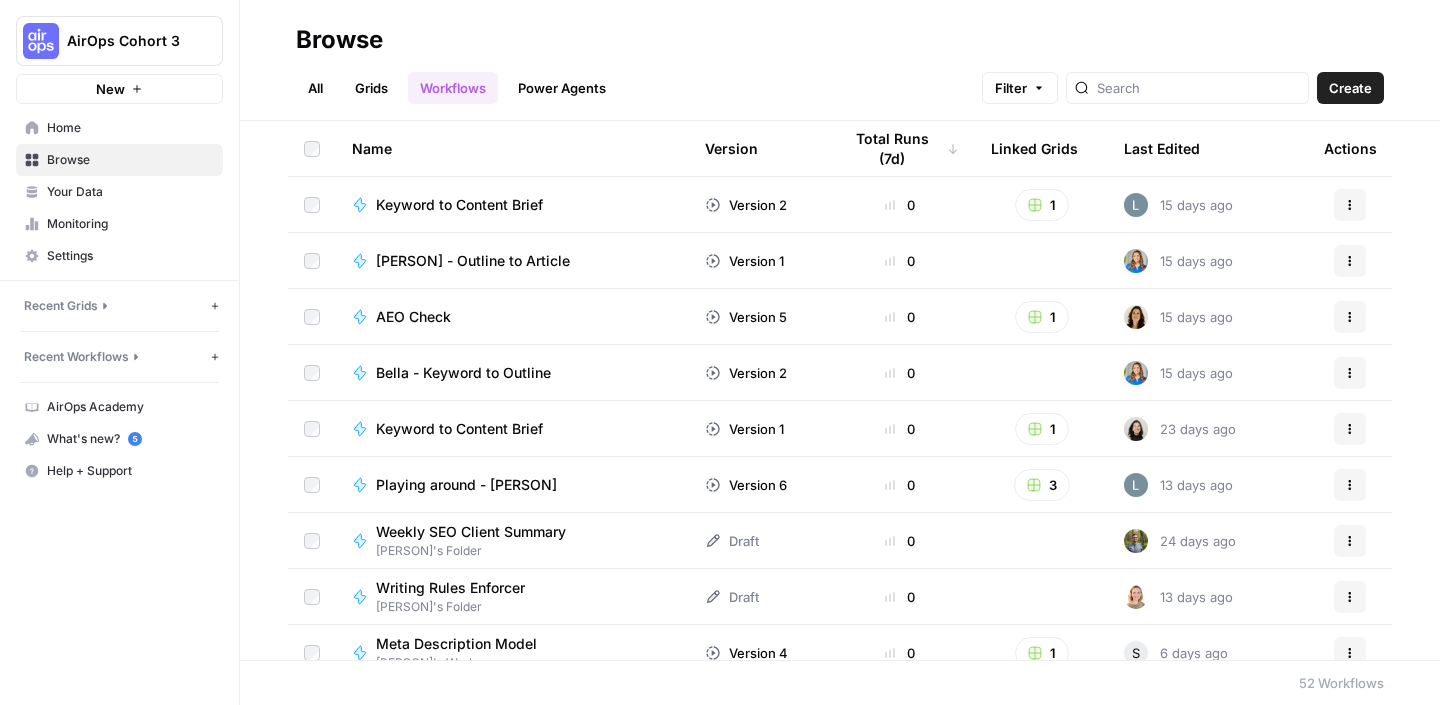click on "AirOps Cohort 3" at bounding box center [127, 41] 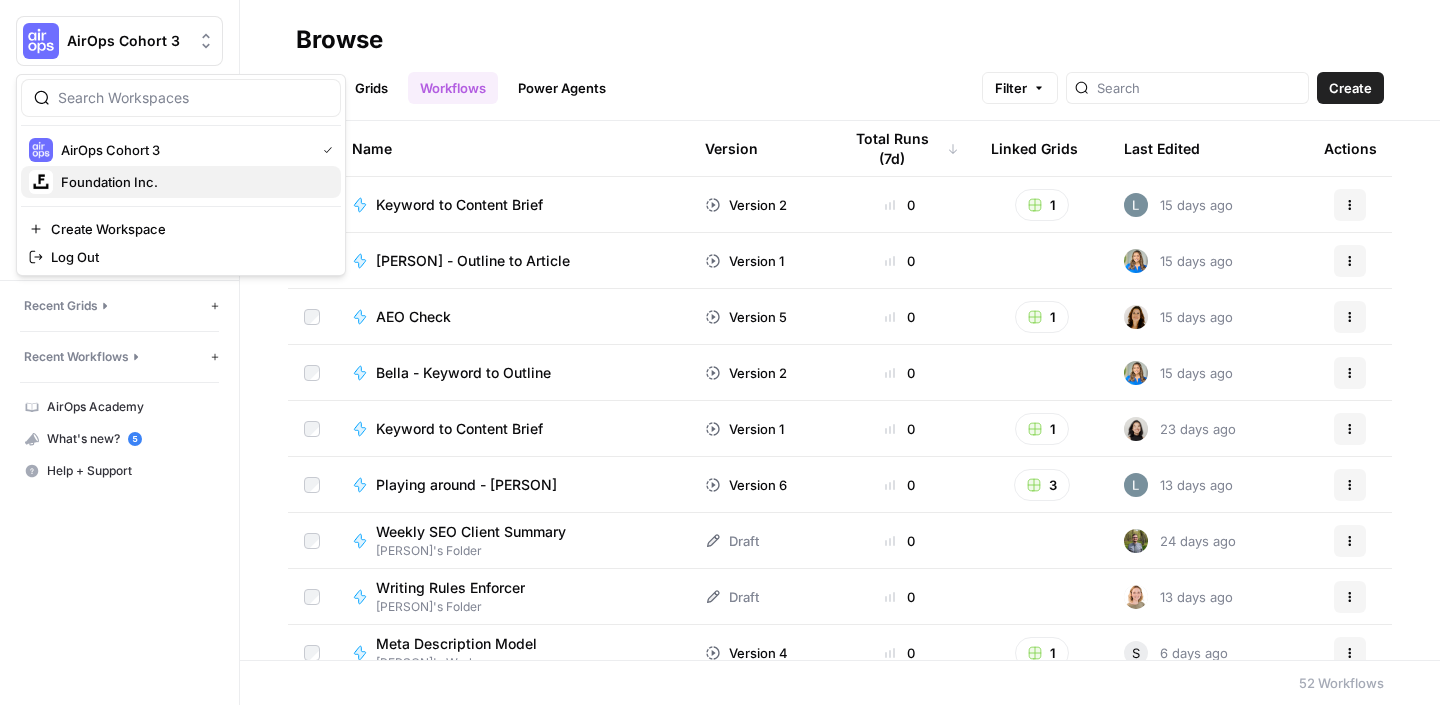 click on "Foundation Inc." at bounding box center (193, 182) 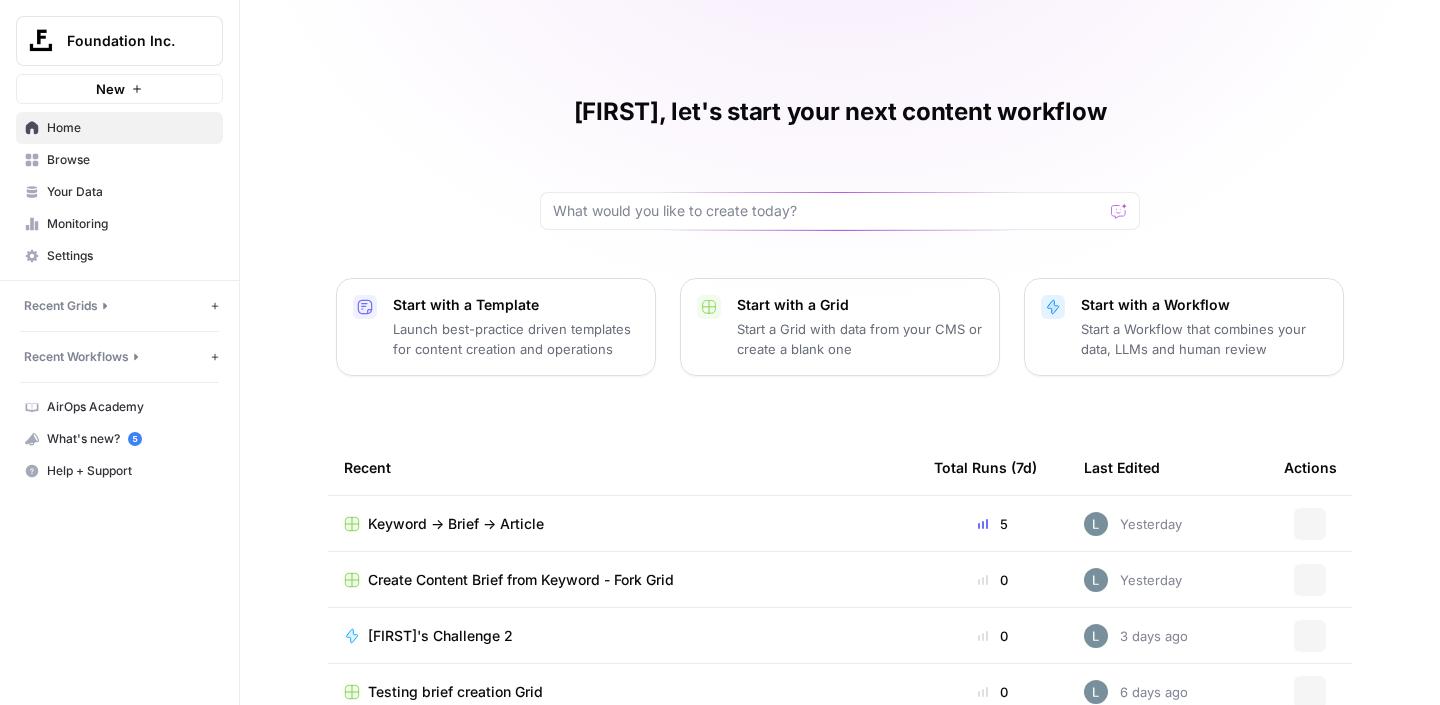 scroll, scrollTop: 0, scrollLeft: 0, axis: both 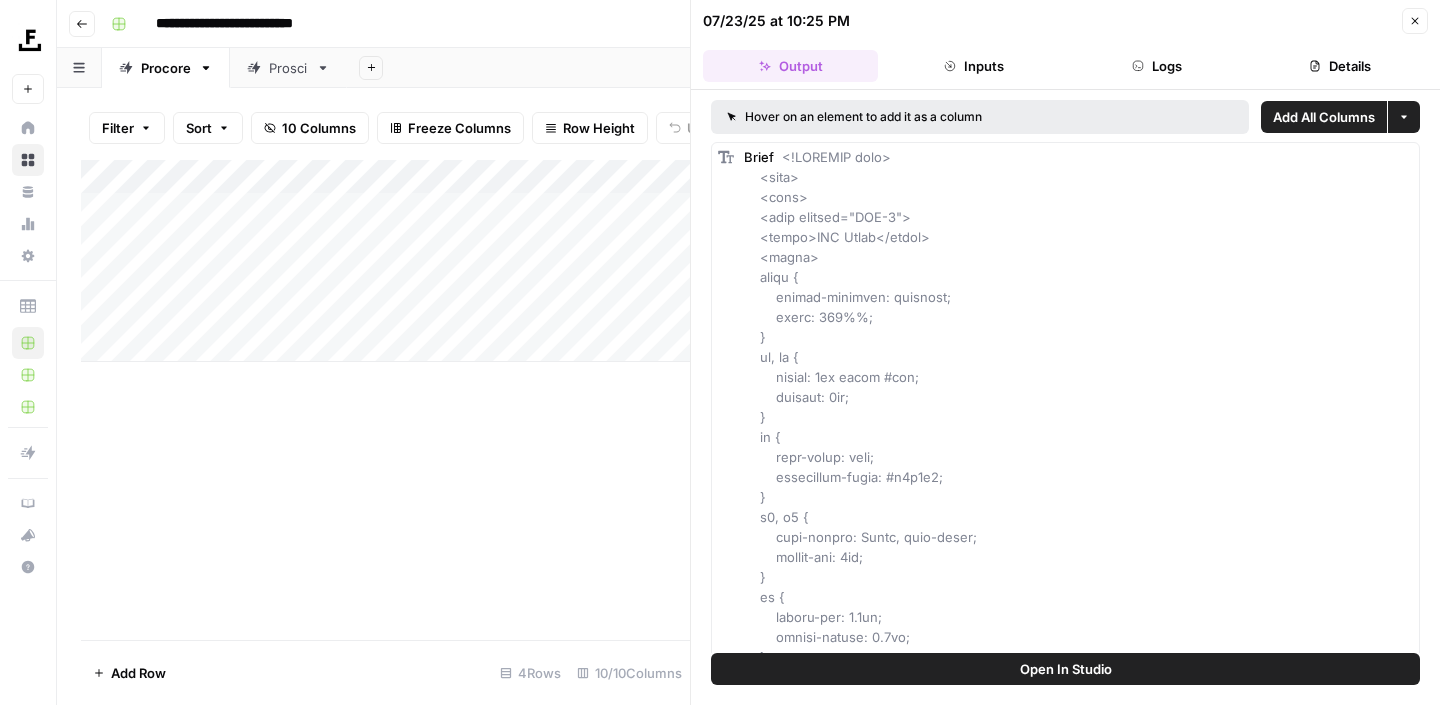 click 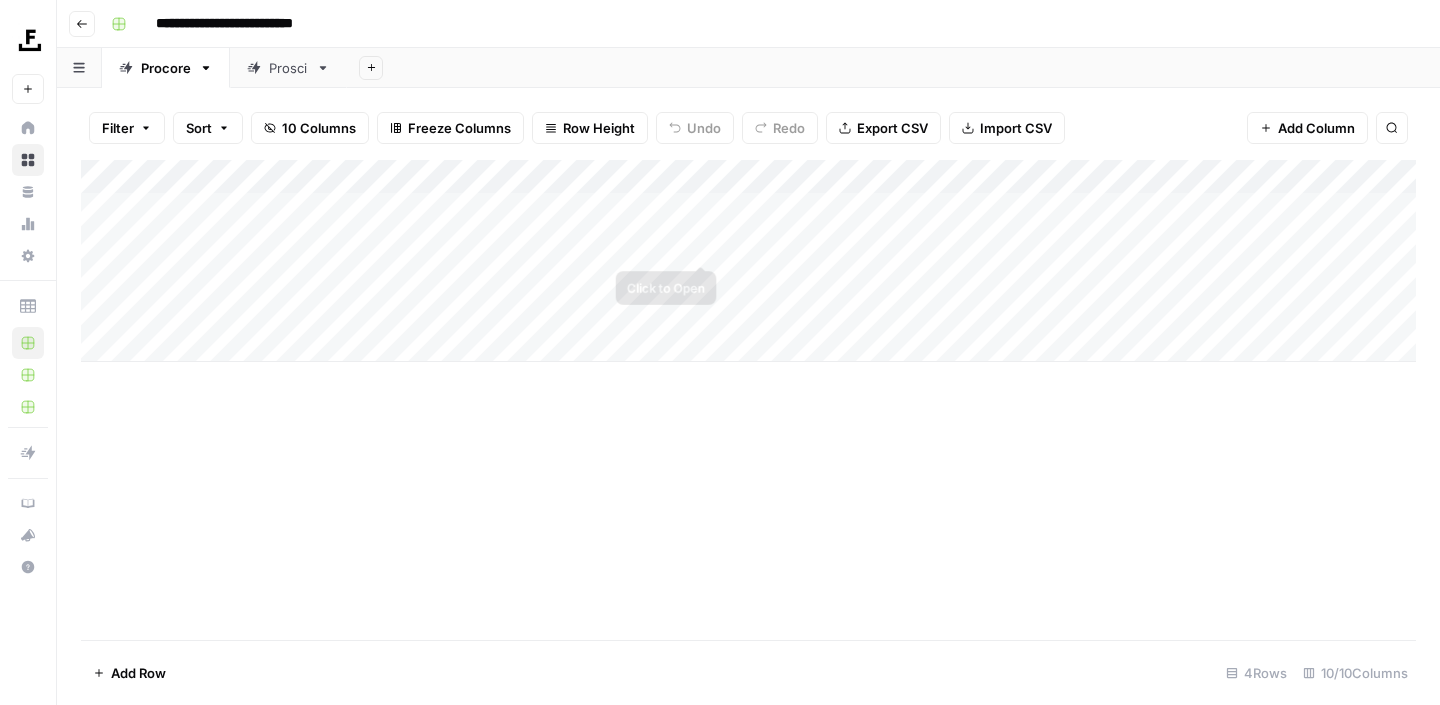 click on "Add Column" at bounding box center [748, 261] 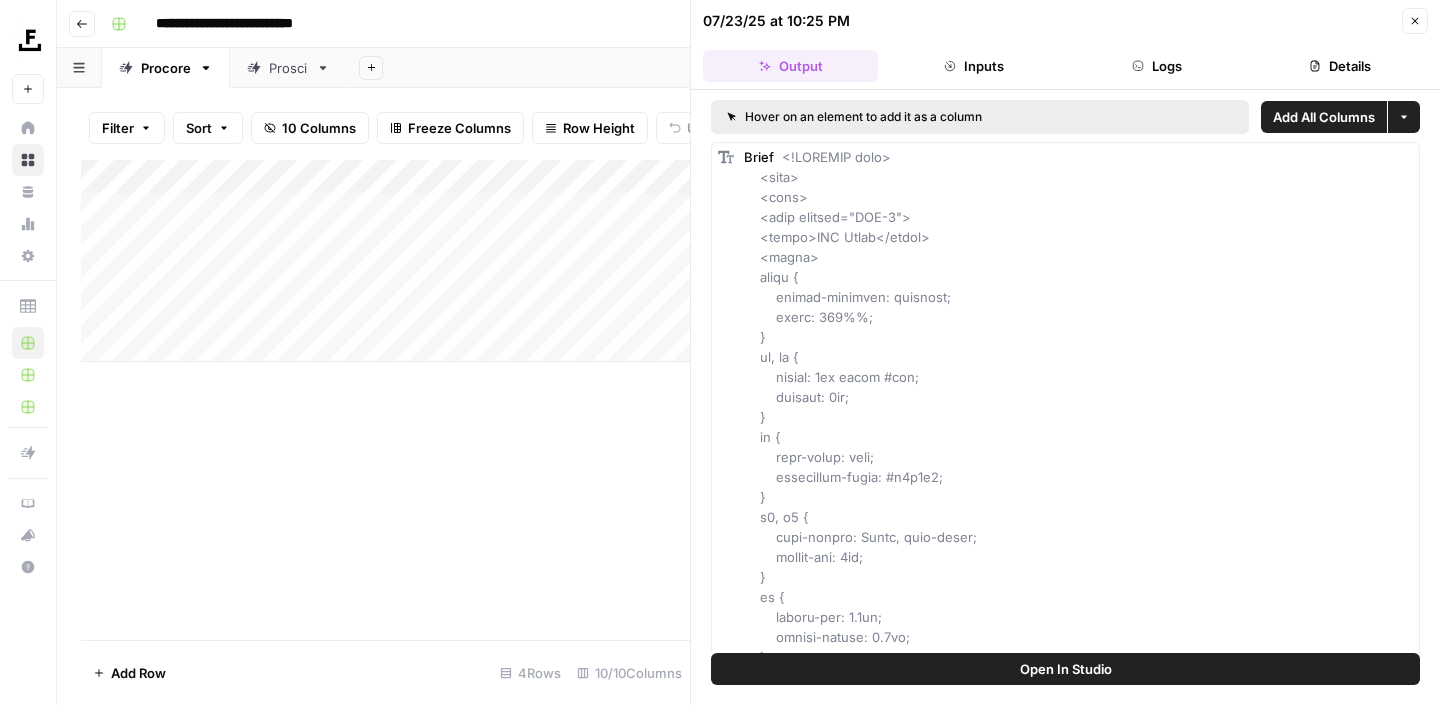 click on "Open In Studio" at bounding box center [1066, 669] 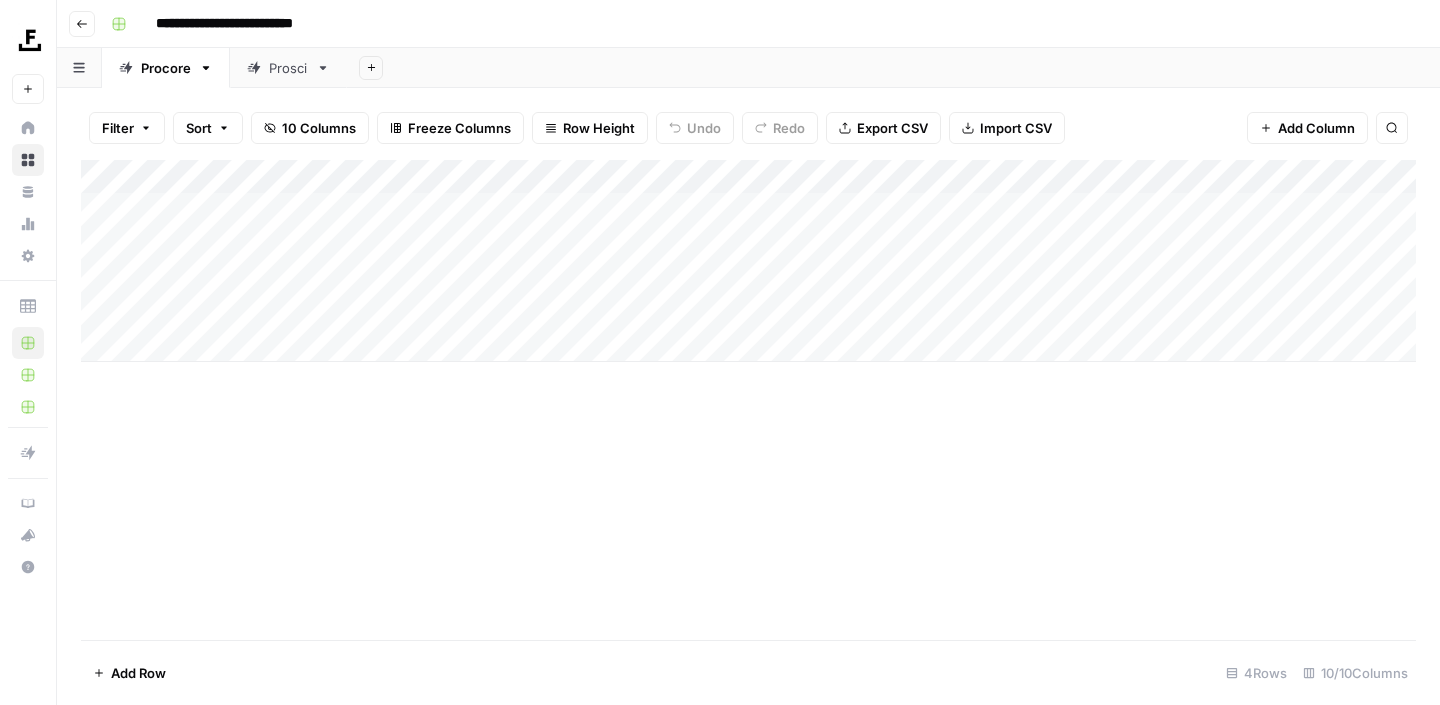 click on "Add Column" at bounding box center (748, 261) 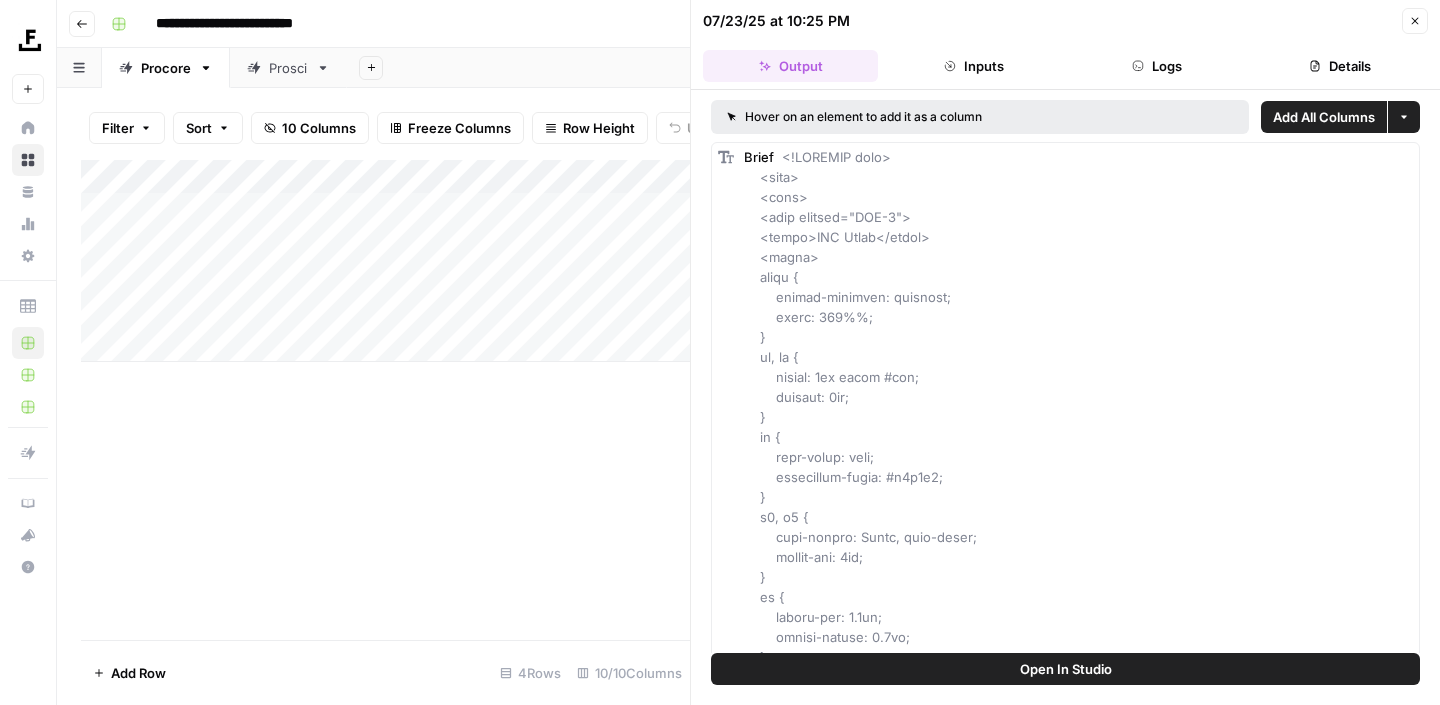 click on "Open In Studio" at bounding box center [1066, 669] 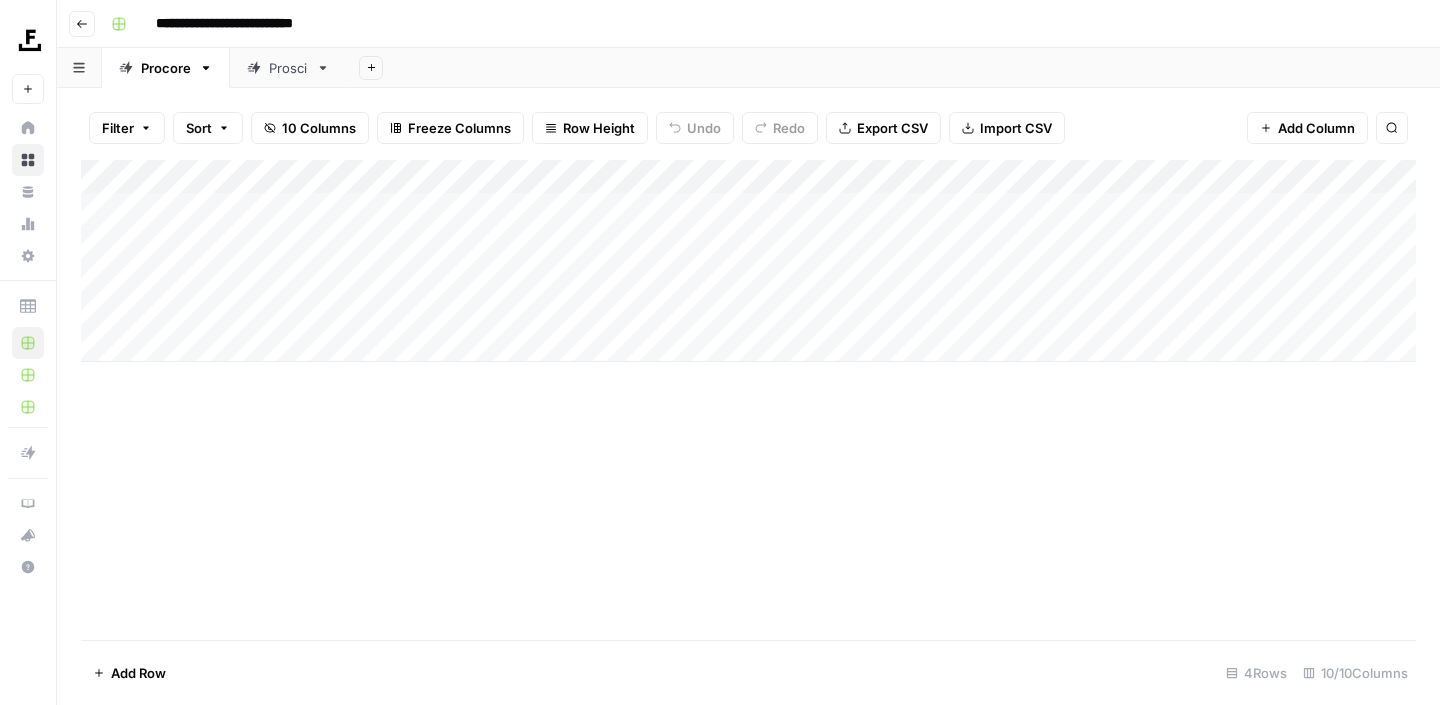 click on "Add Column" at bounding box center [748, 261] 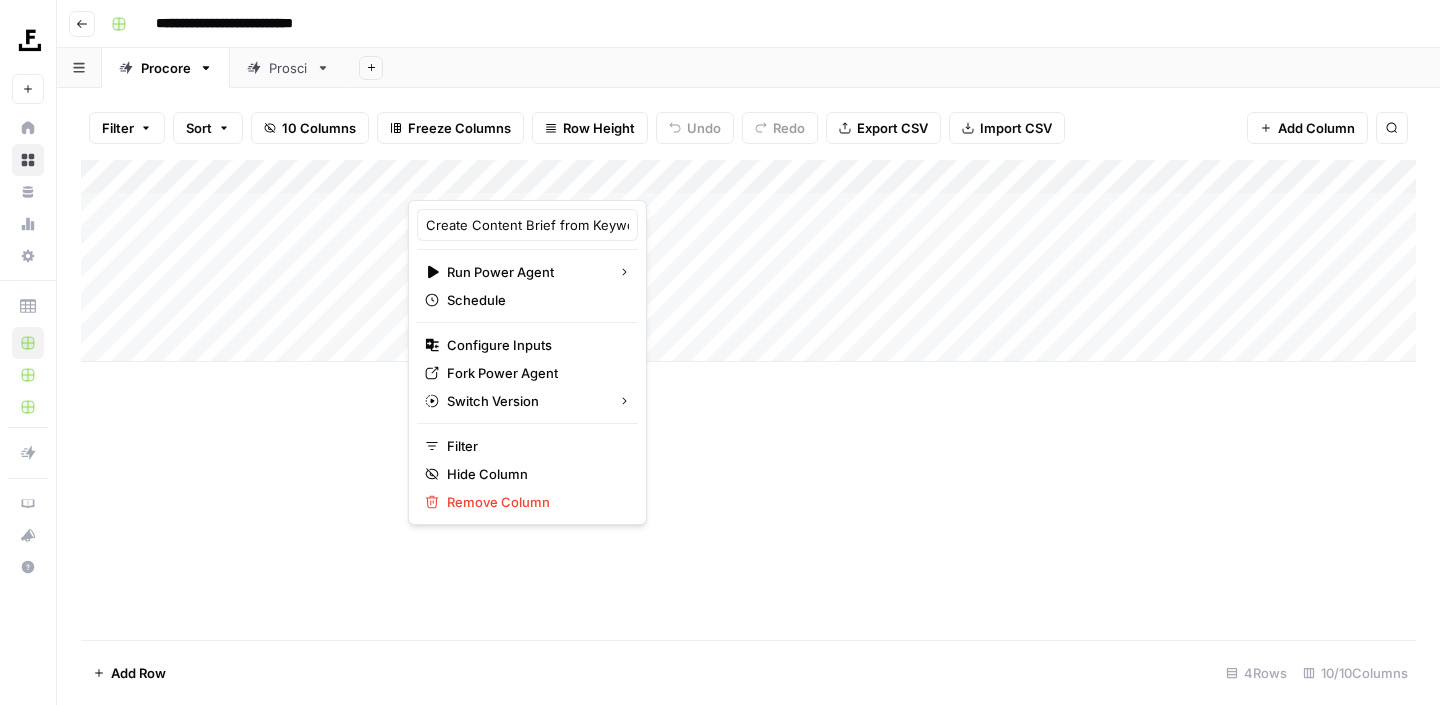 click on "Add Column" at bounding box center (748, 400) 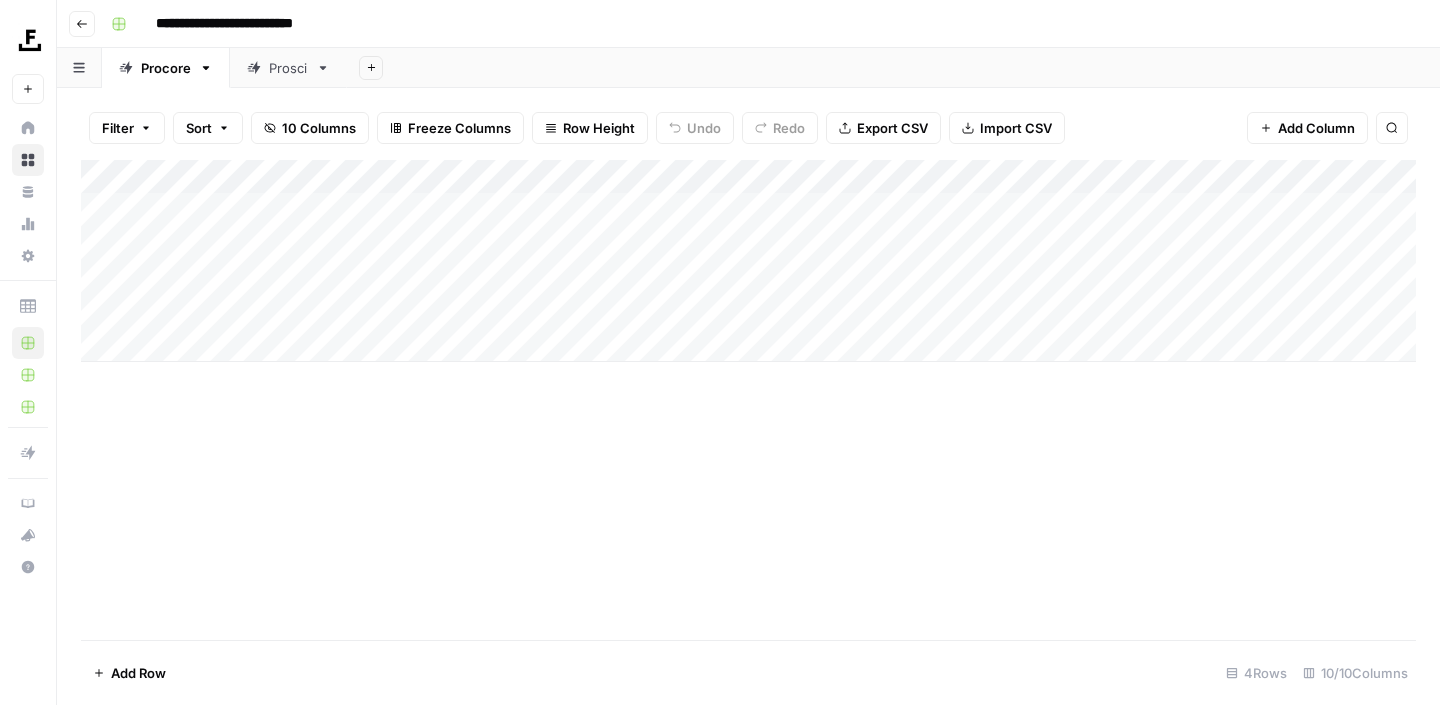 click on "Add Column" at bounding box center [748, 261] 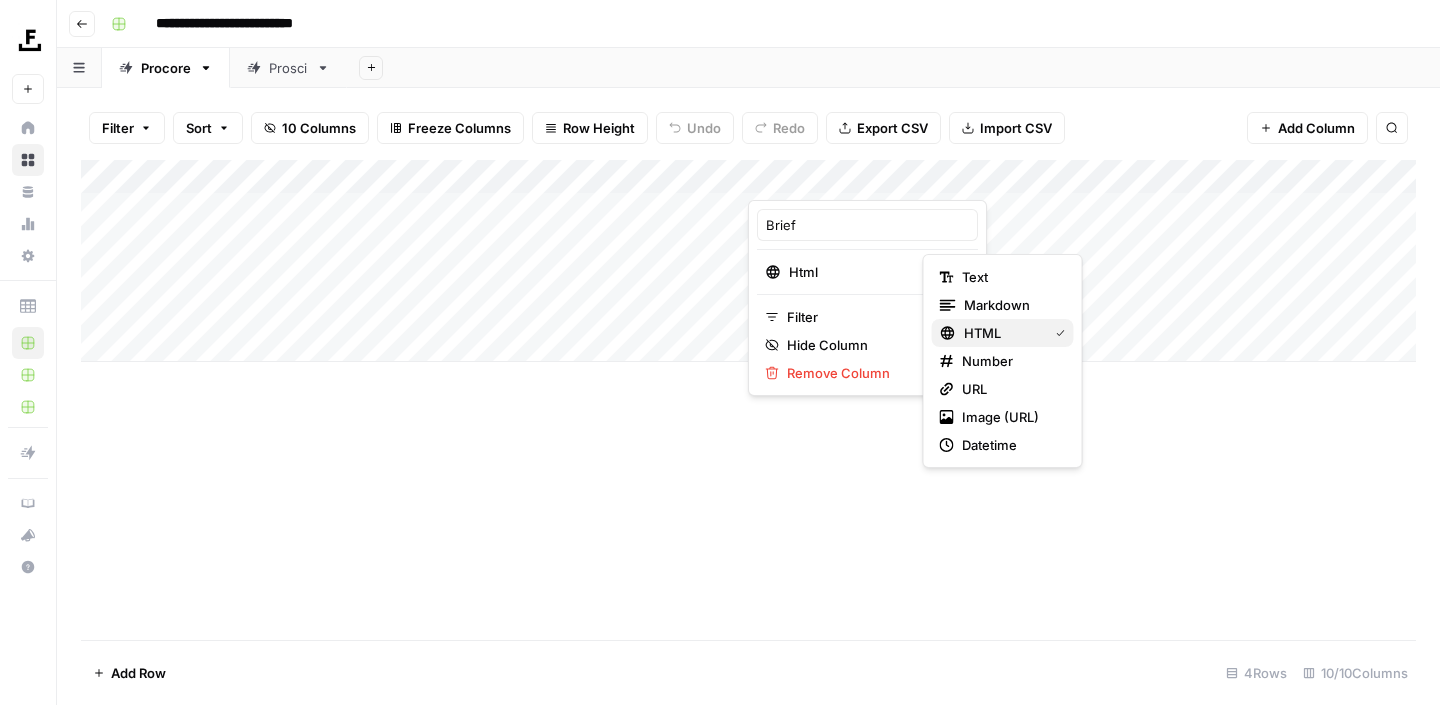 click on "HTML" at bounding box center (1002, 333) 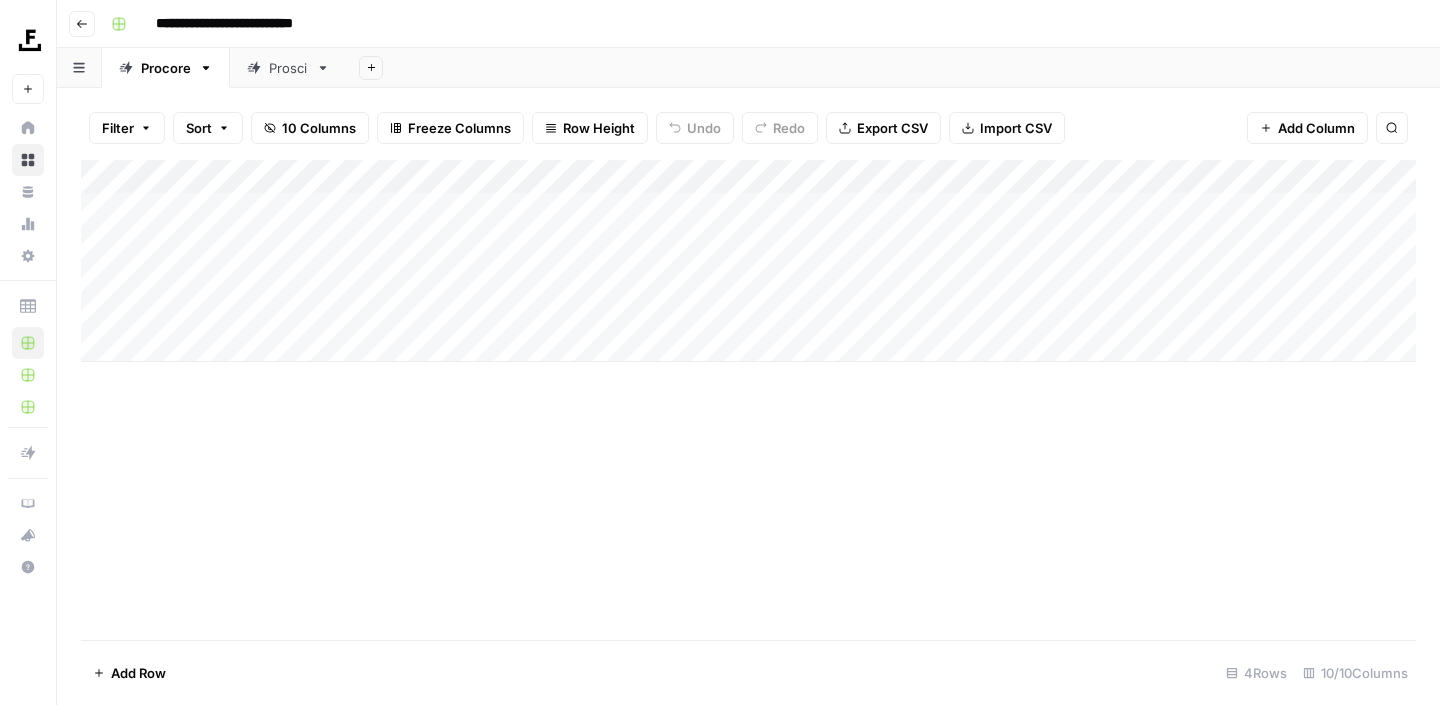 click on "Add Column" at bounding box center (748, 400) 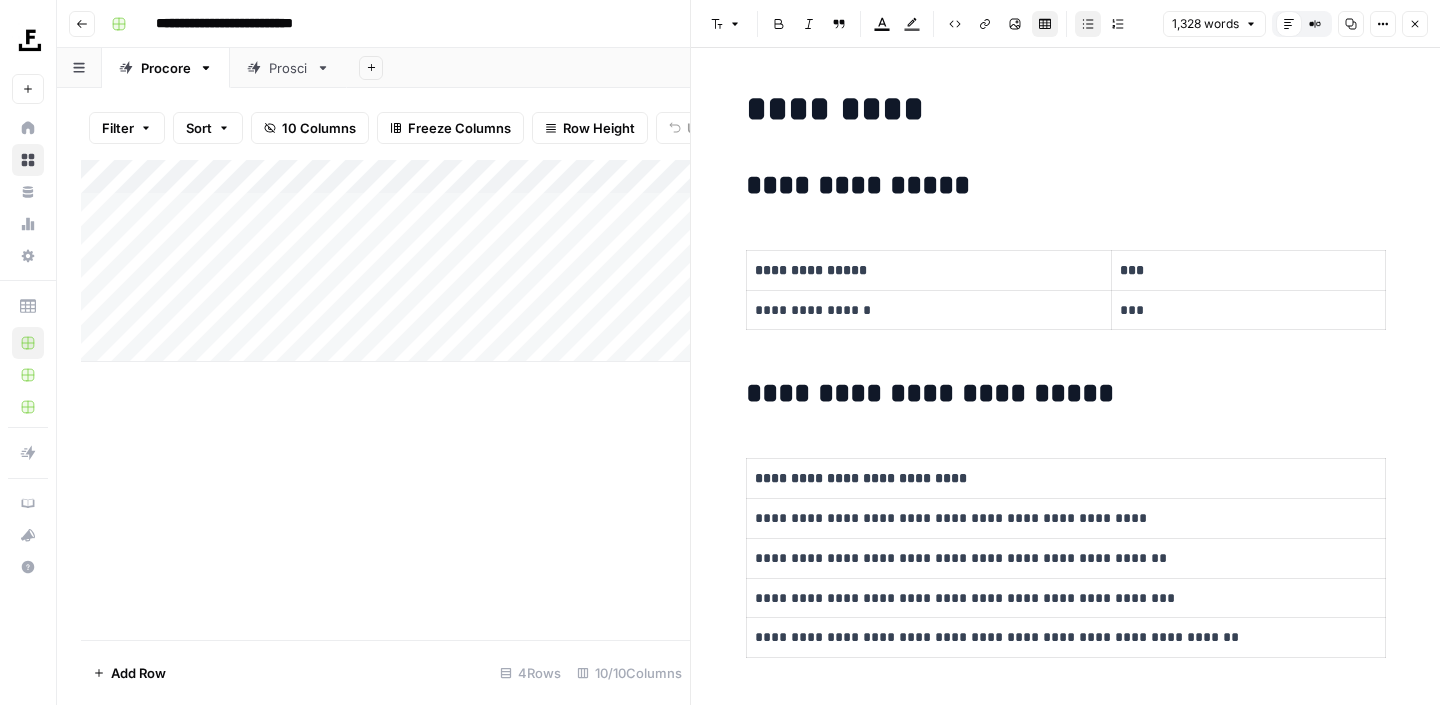 click on "Close" at bounding box center [1415, 24] 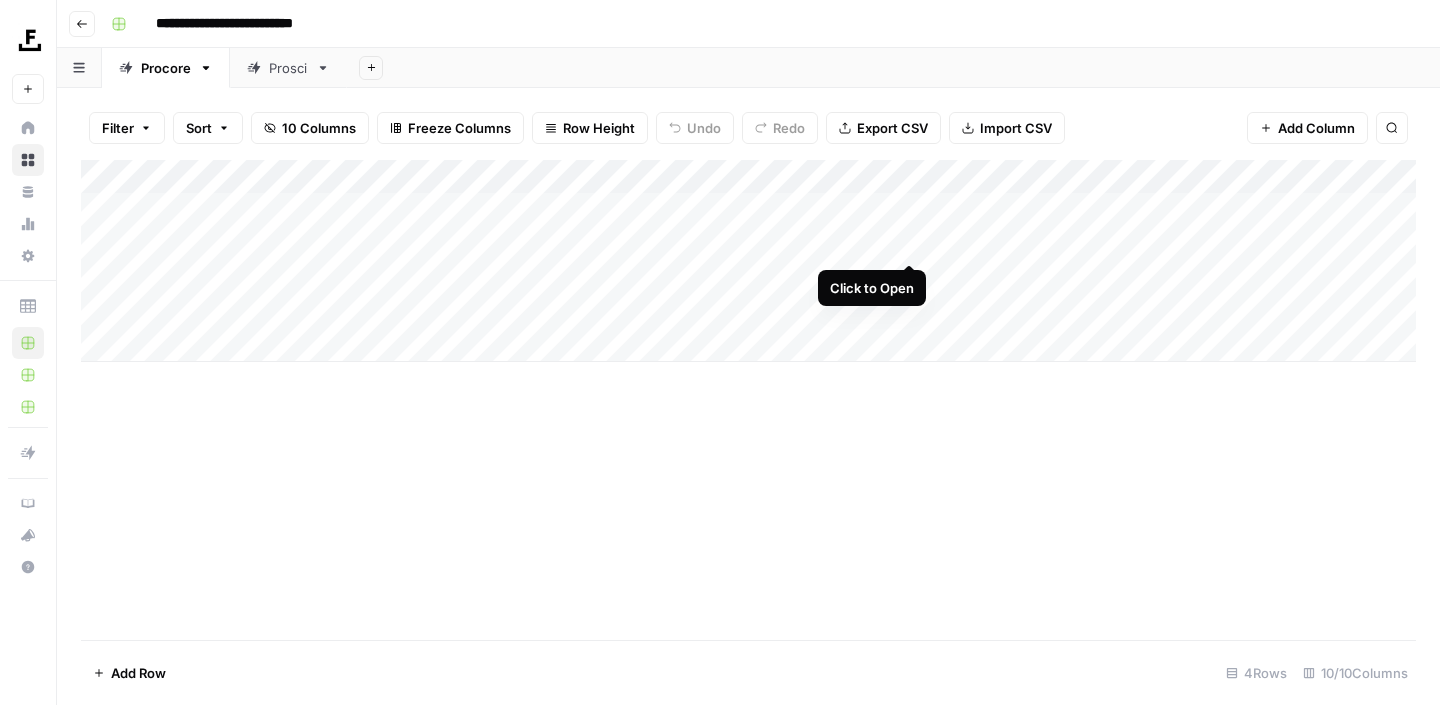 click on "Add Column" at bounding box center [748, 261] 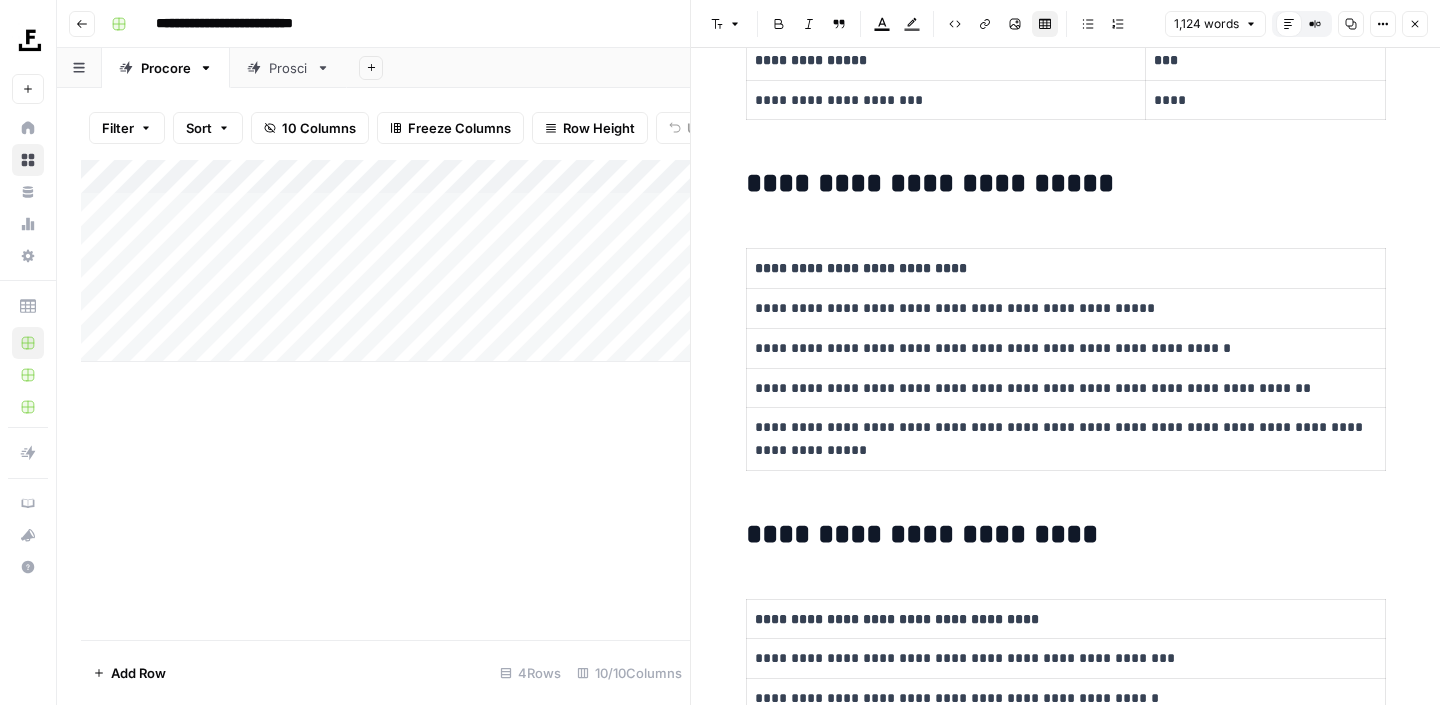 scroll, scrollTop: 0, scrollLeft: 0, axis: both 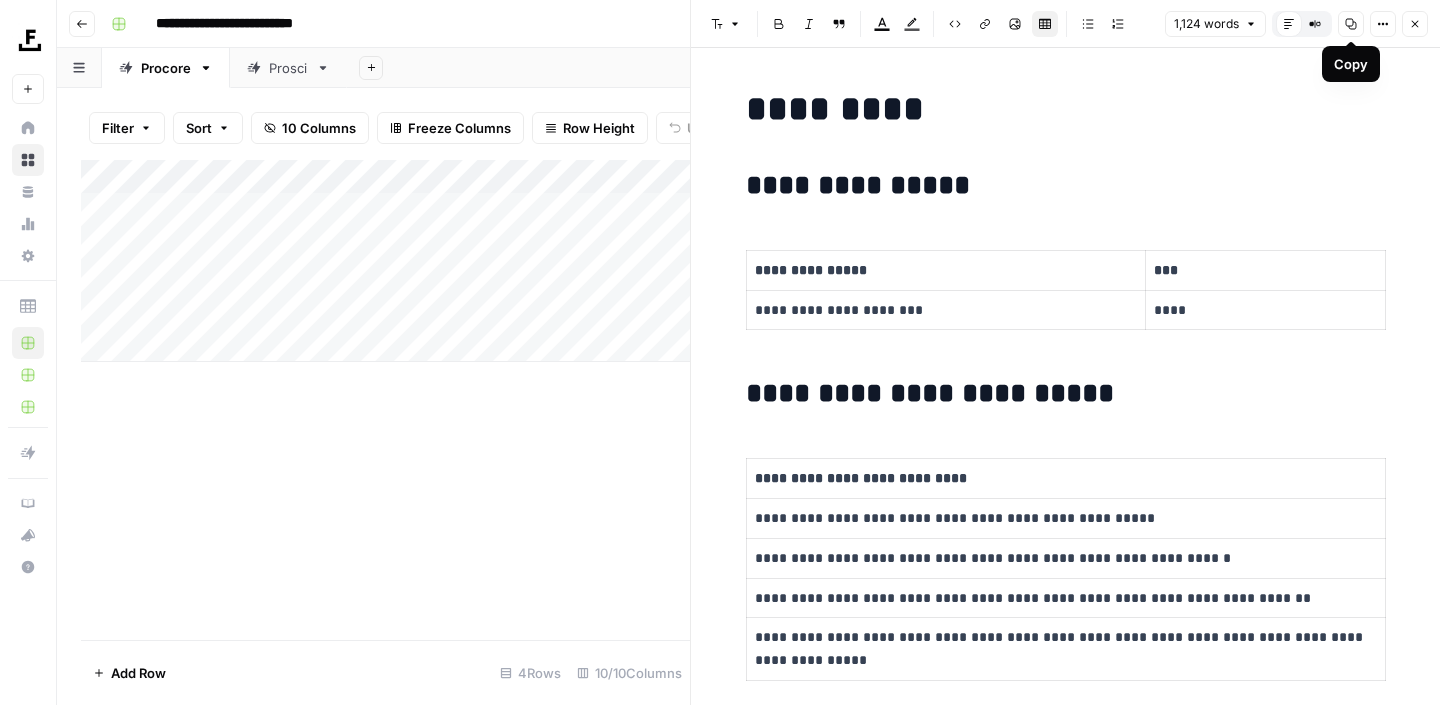 click 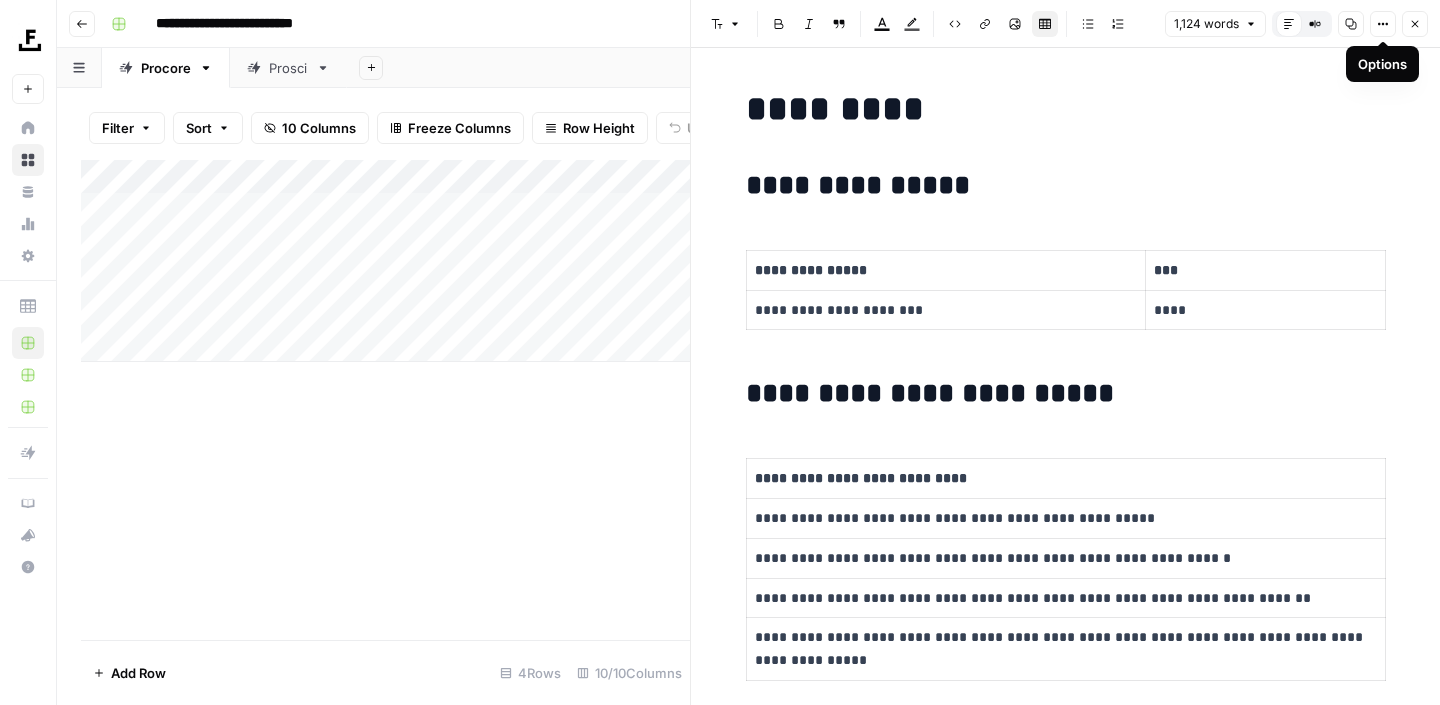 click 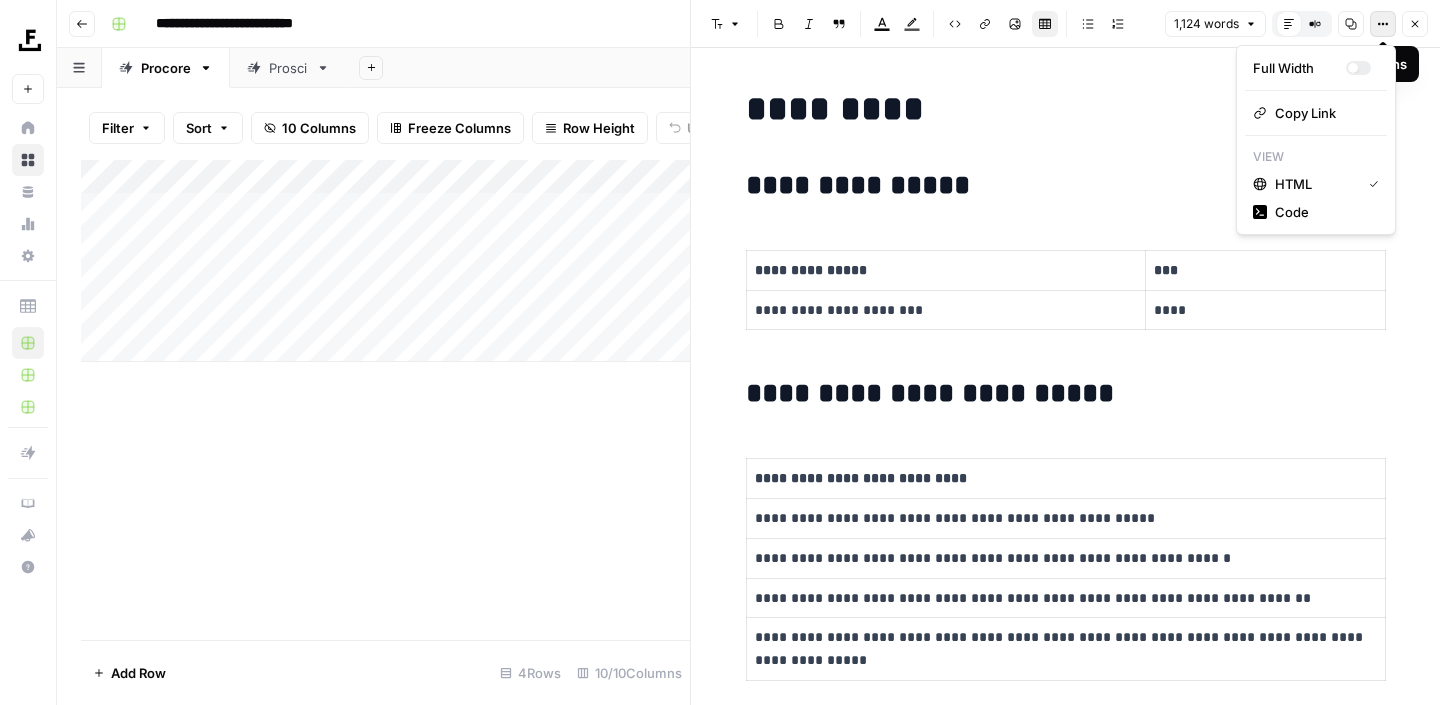 click on "**********" at bounding box center [1066, 186] 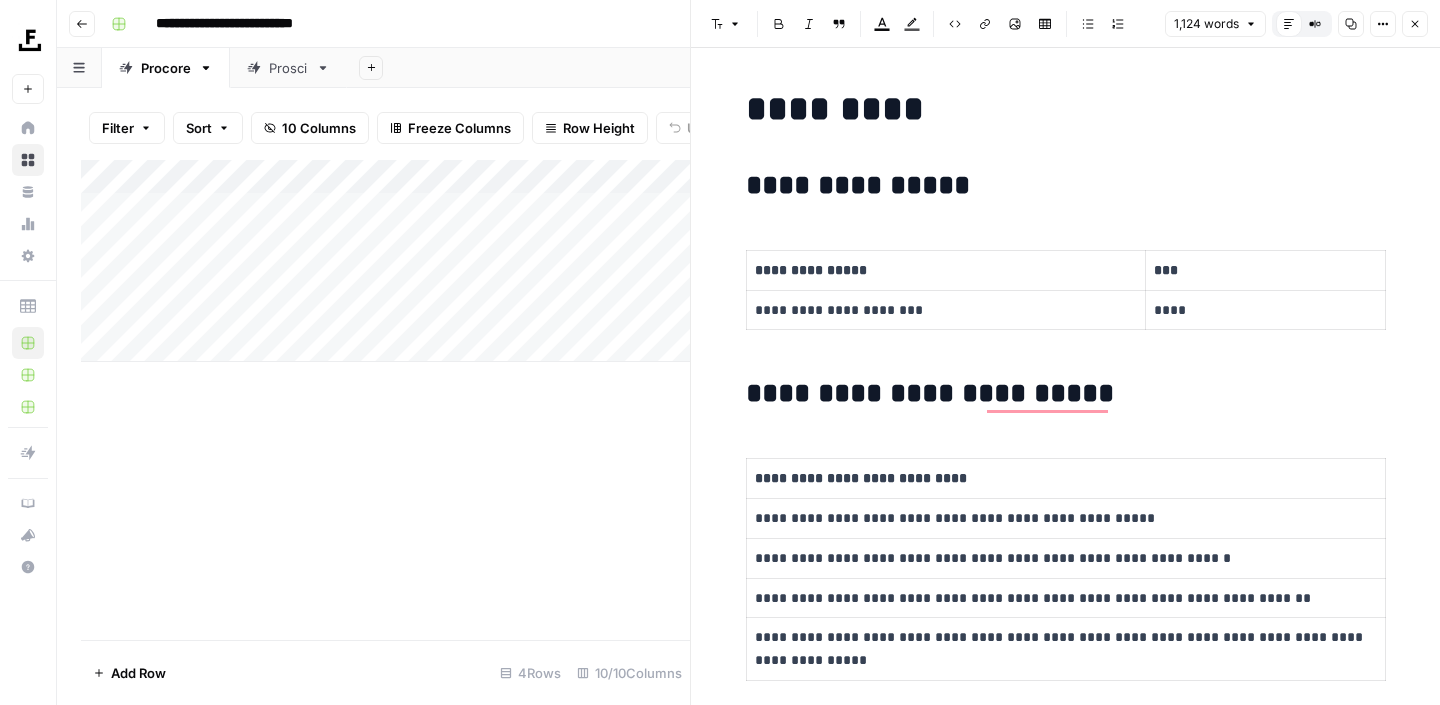 click 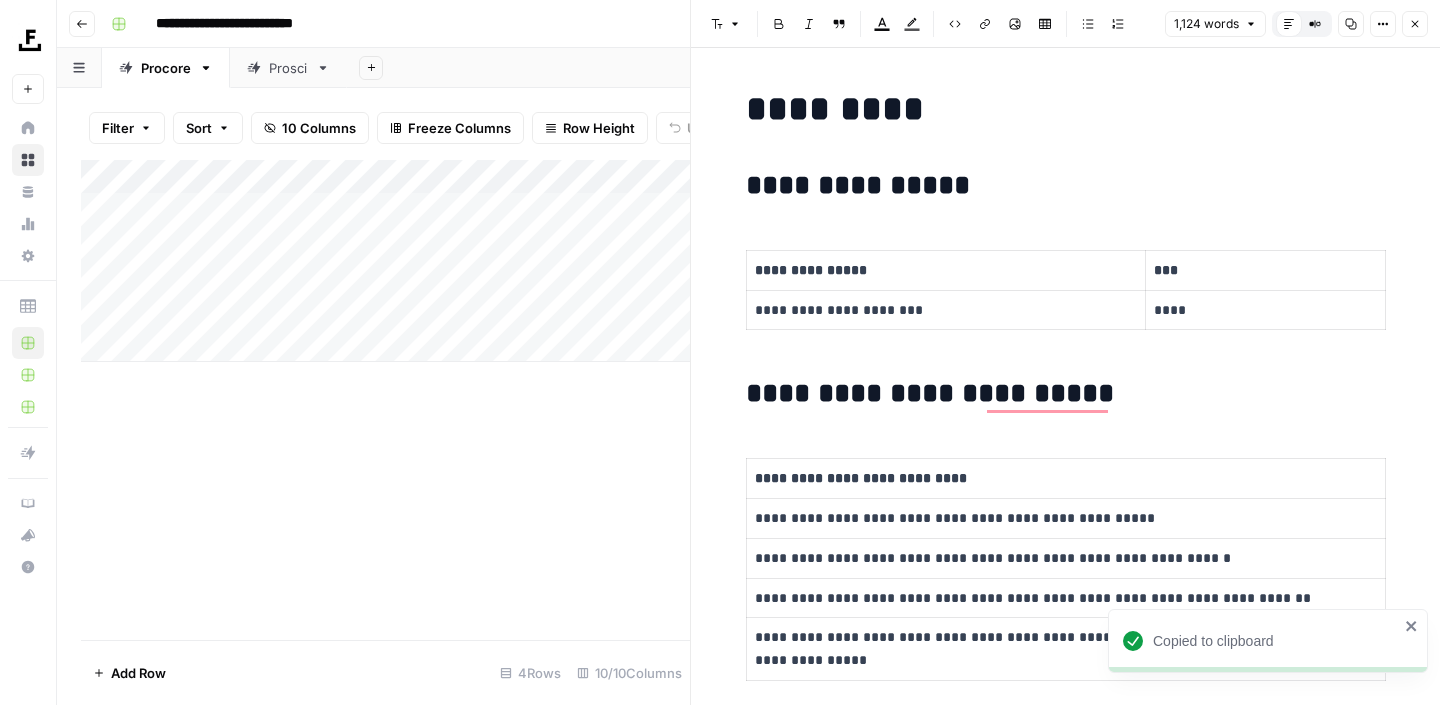 click on "*********" at bounding box center [1066, 109] 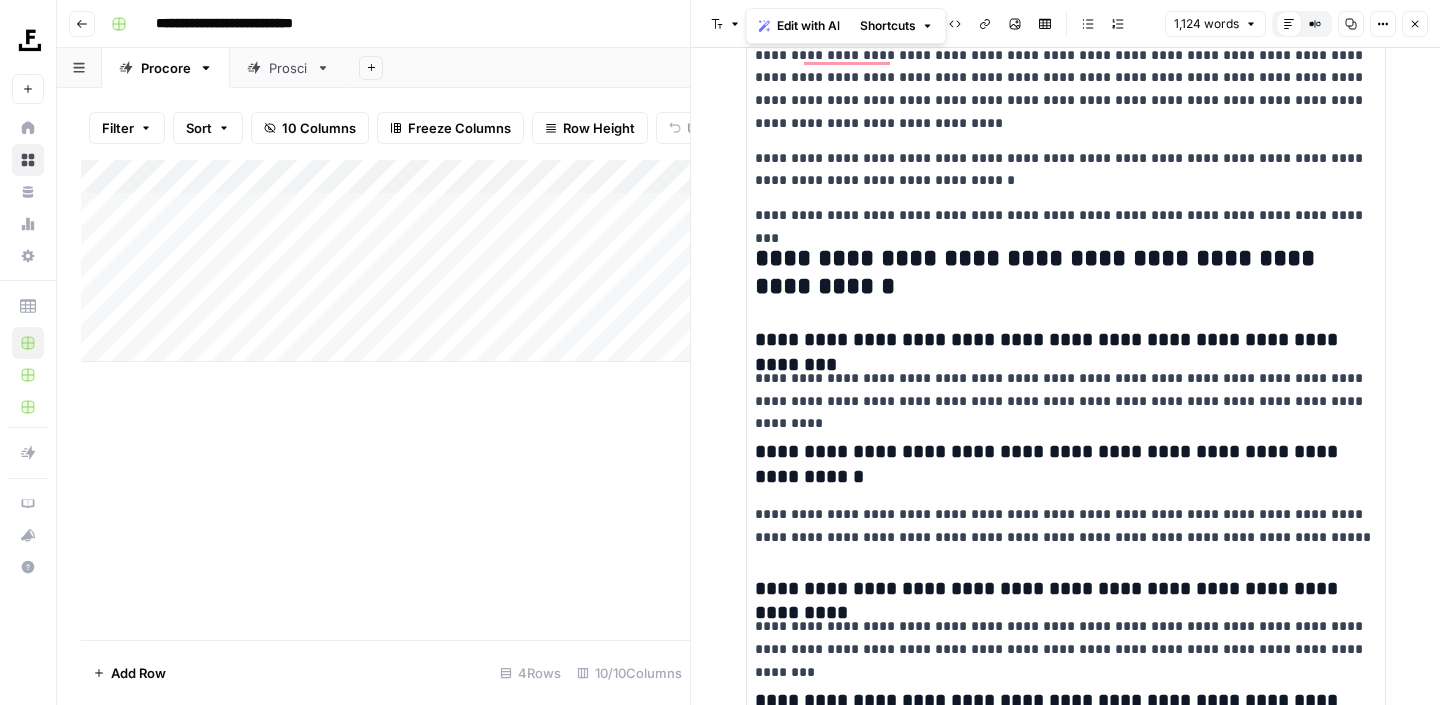 scroll, scrollTop: 5469, scrollLeft: 0, axis: vertical 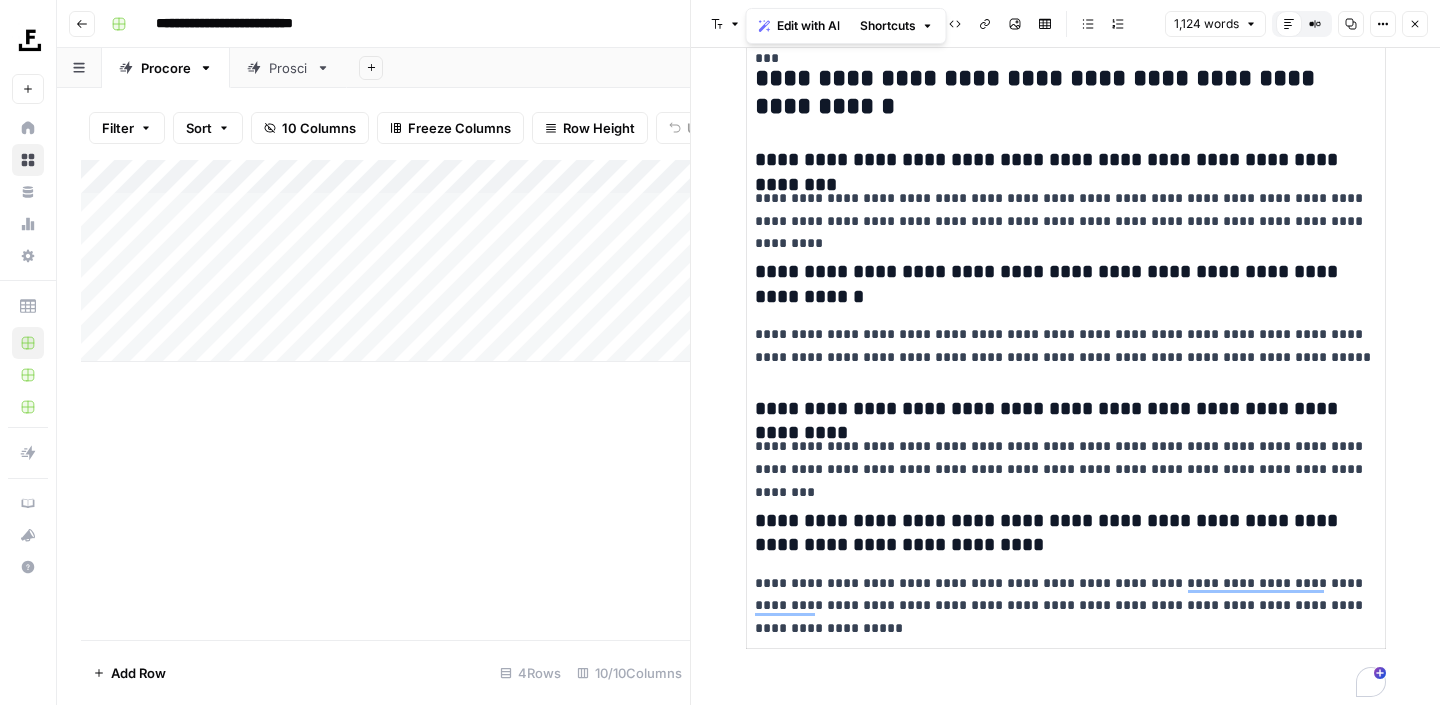 drag, startPoint x: 752, startPoint y: 108, endPoint x: 972, endPoint y: 758, distance: 686.22156 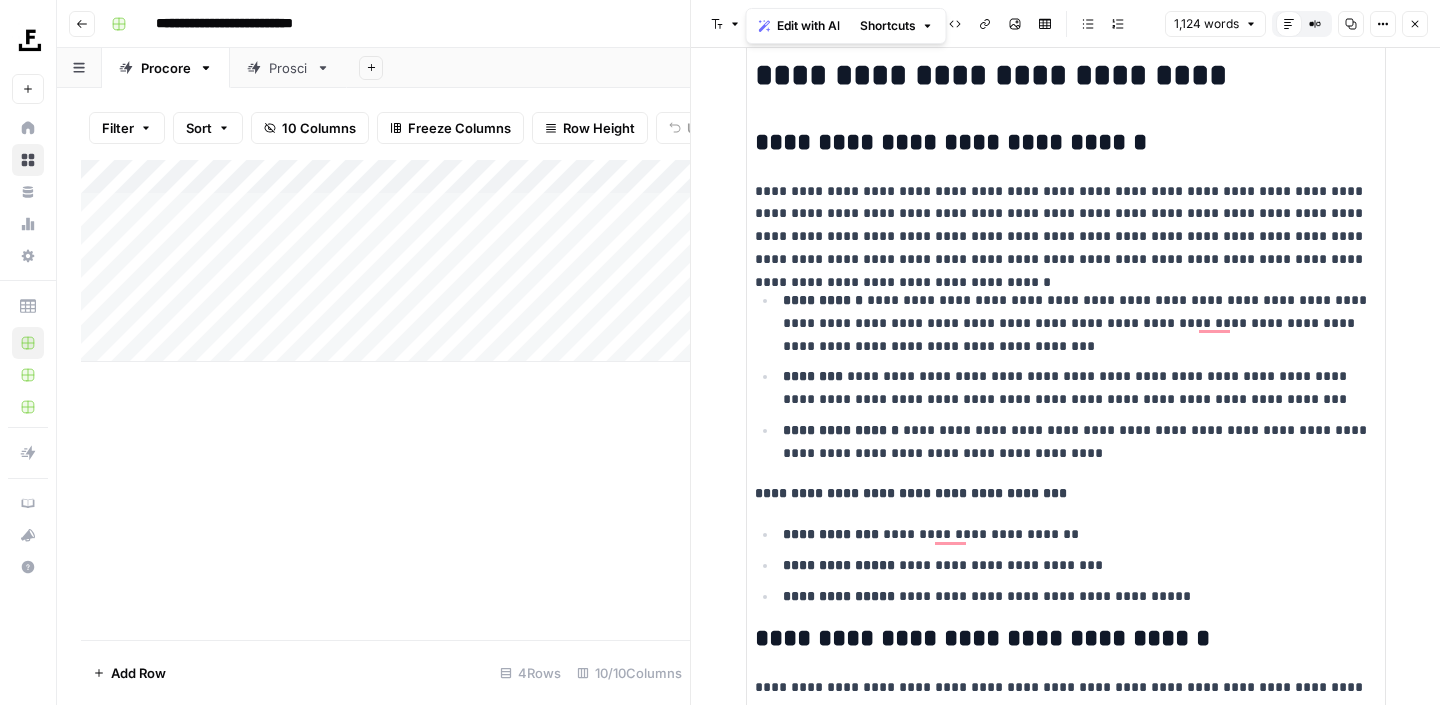 scroll, scrollTop: 0, scrollLeft: 0, axis: both 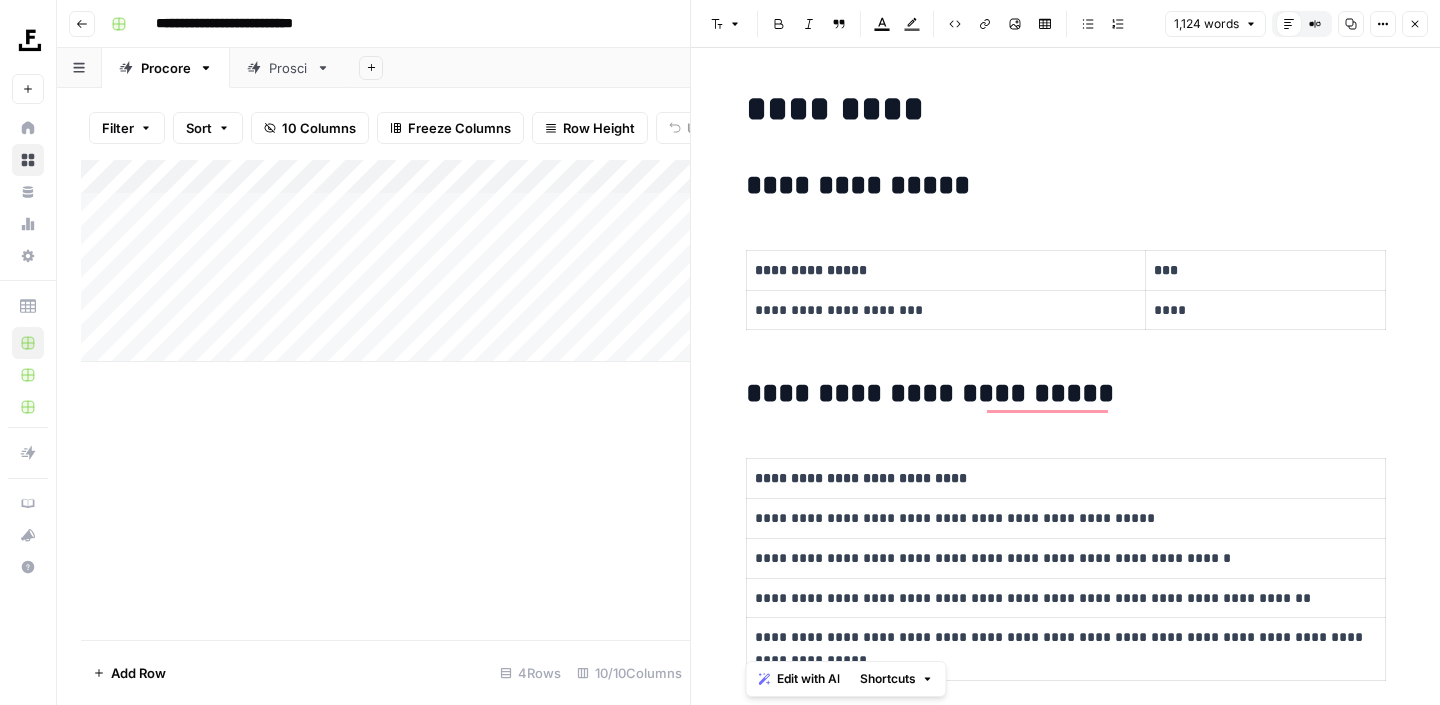 click on "**********" at bounding box center (1066, 3127) 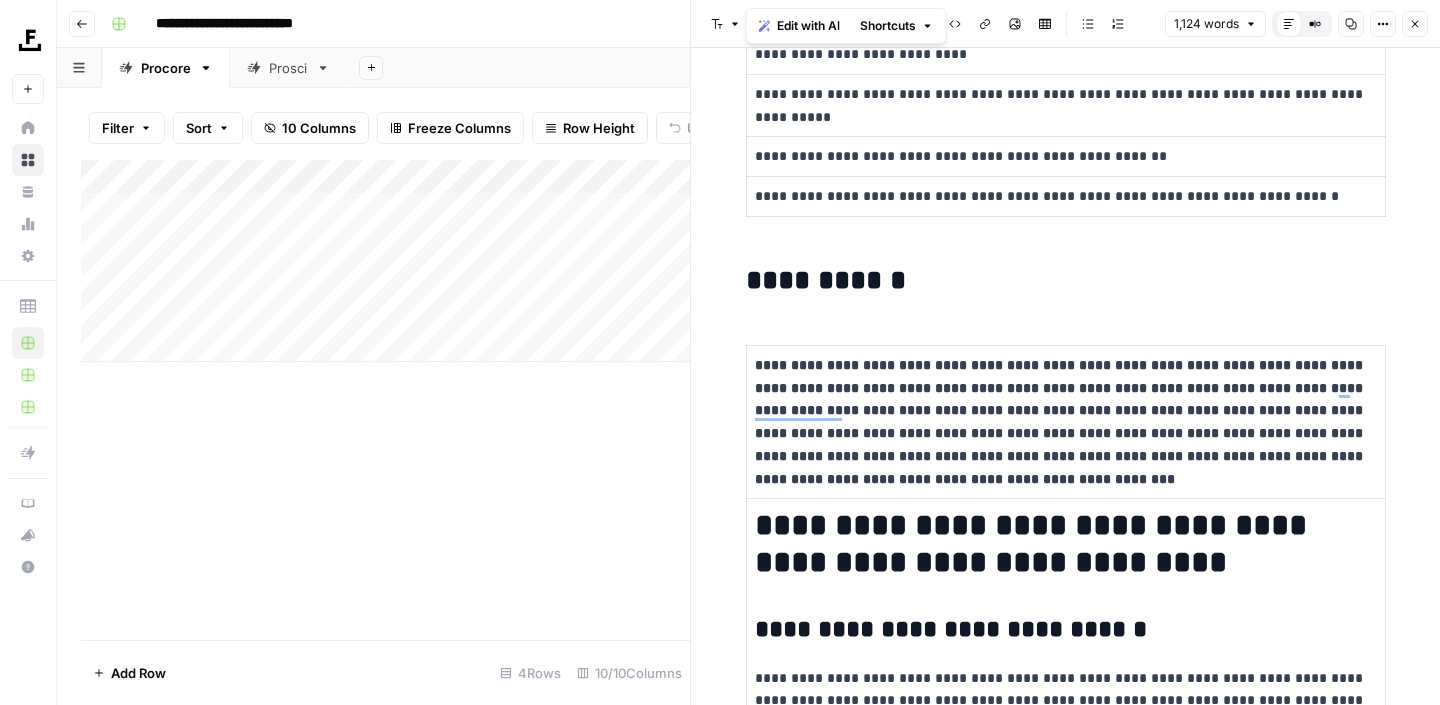 scroll, scrollTop: 0, scrollLeft: 0, axis: both 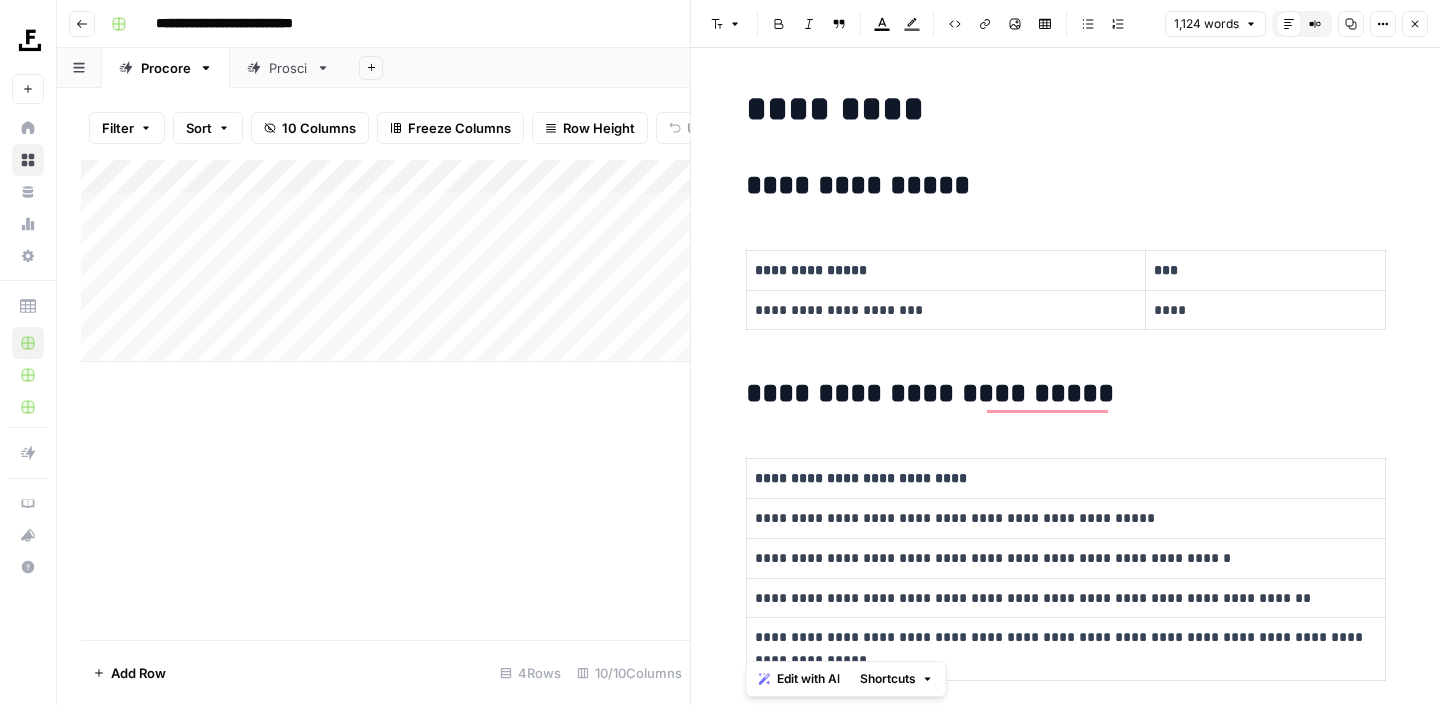 click on "**********" at bounding box center (1066, 186) 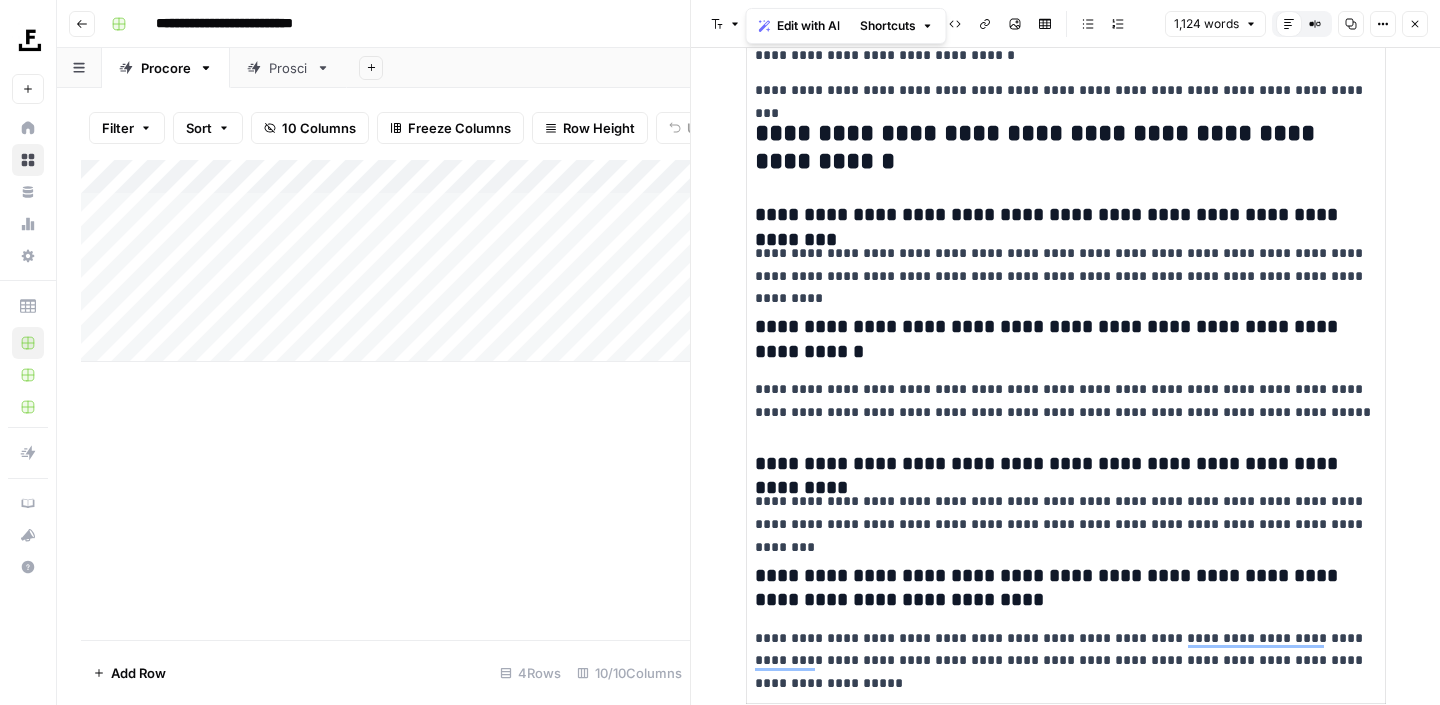scroll, scrollTop: 5469, scrollLeft: 0, axis: vertical 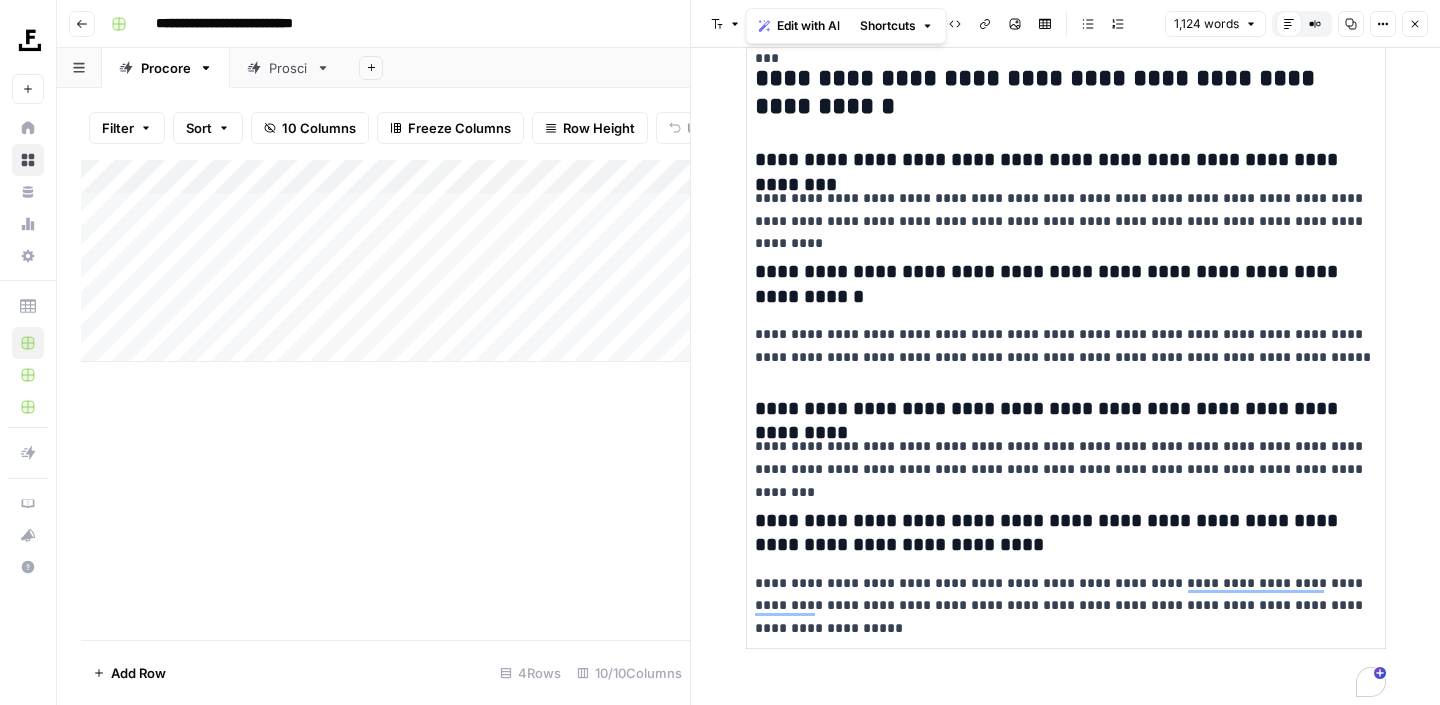 drag, startPoint x: 752, startPoint y: 112, endPoint x: 830, endPoint y: 713, distance: 606.0404 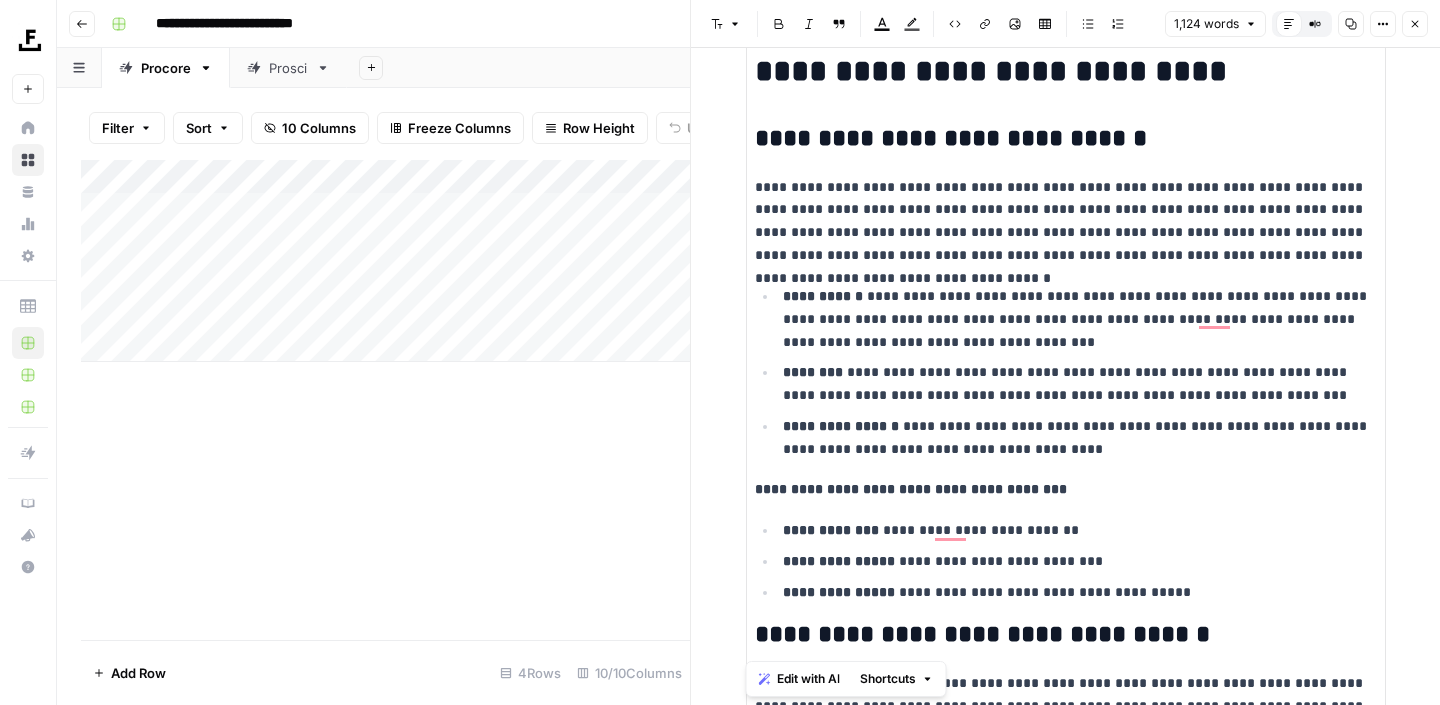 scroll, scrollTop: 0, scrollLeft: 0, axis: both 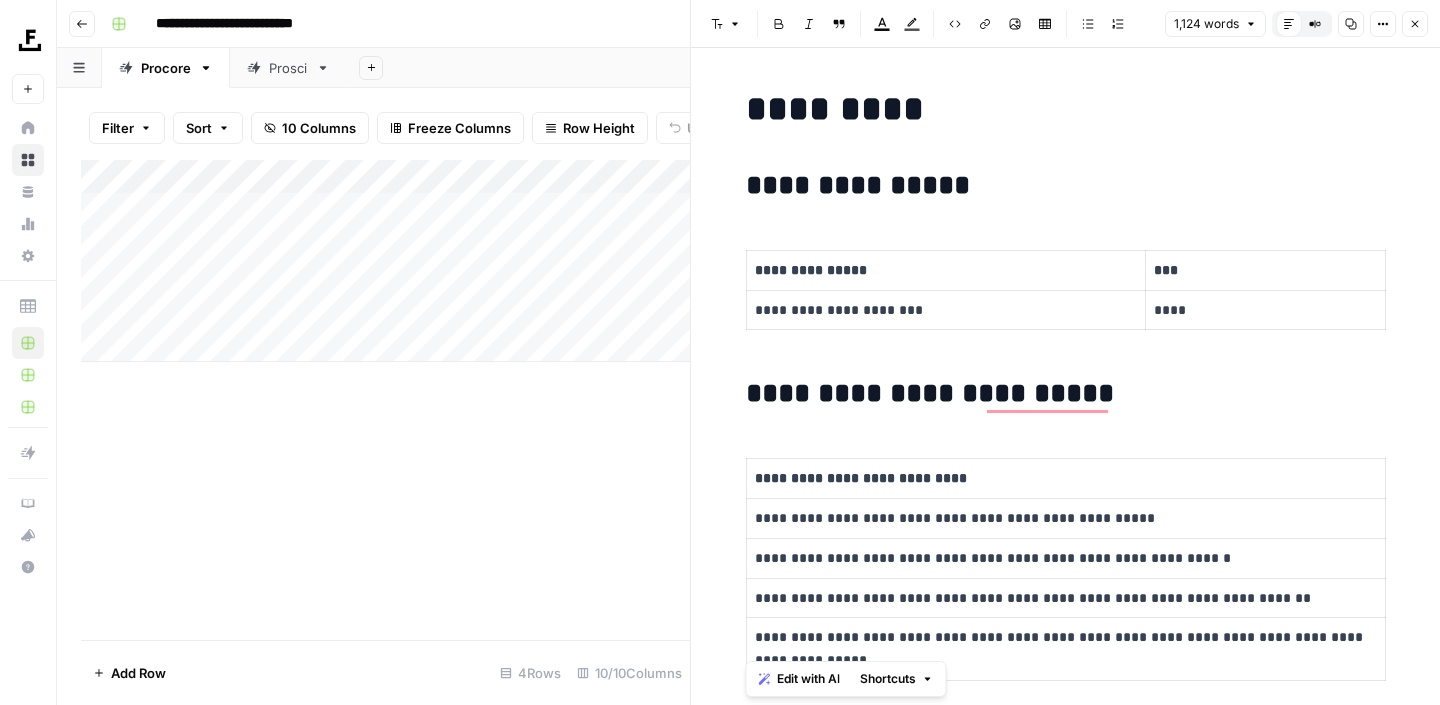 click on "**********" at bounding box center (1066, 186) 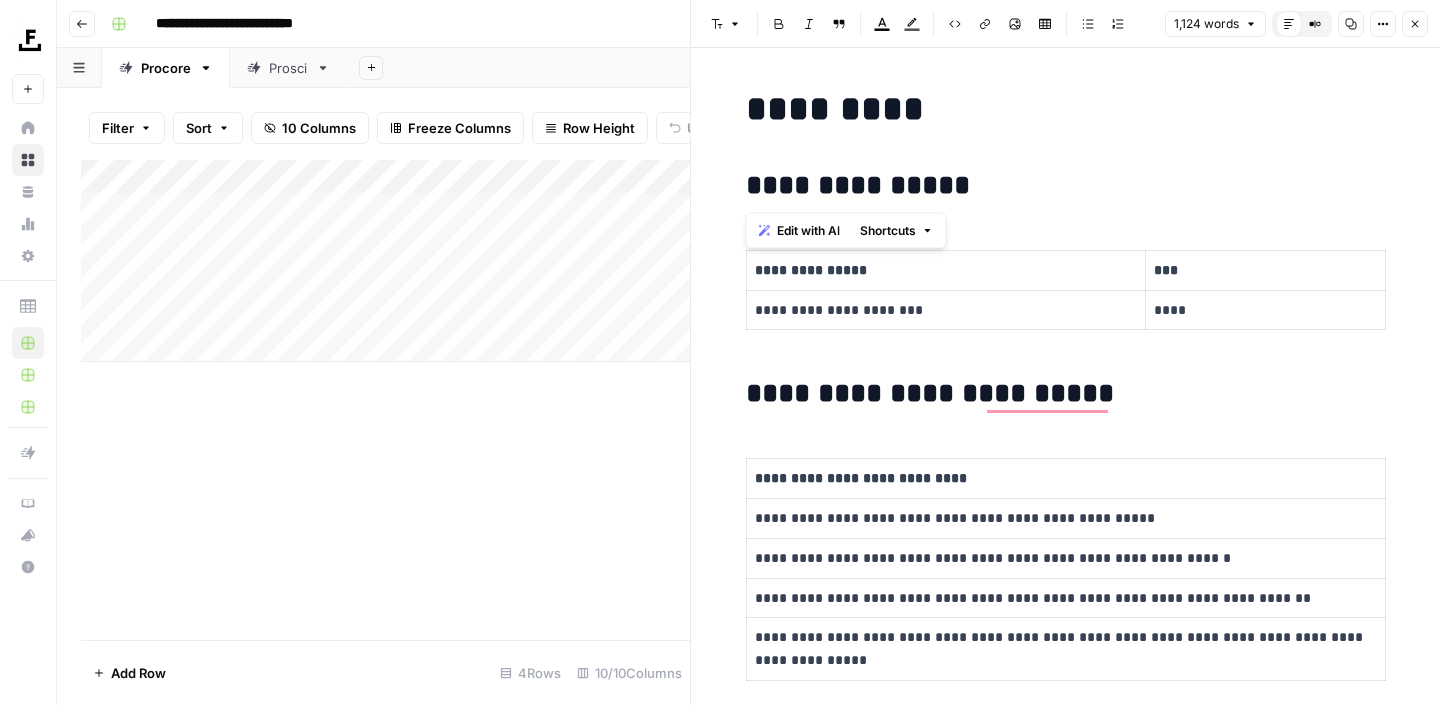 drag, startPoint x: 752, startPoint y: 114, endPoint x: 826, endPoint y: 155, distance: 84.59905 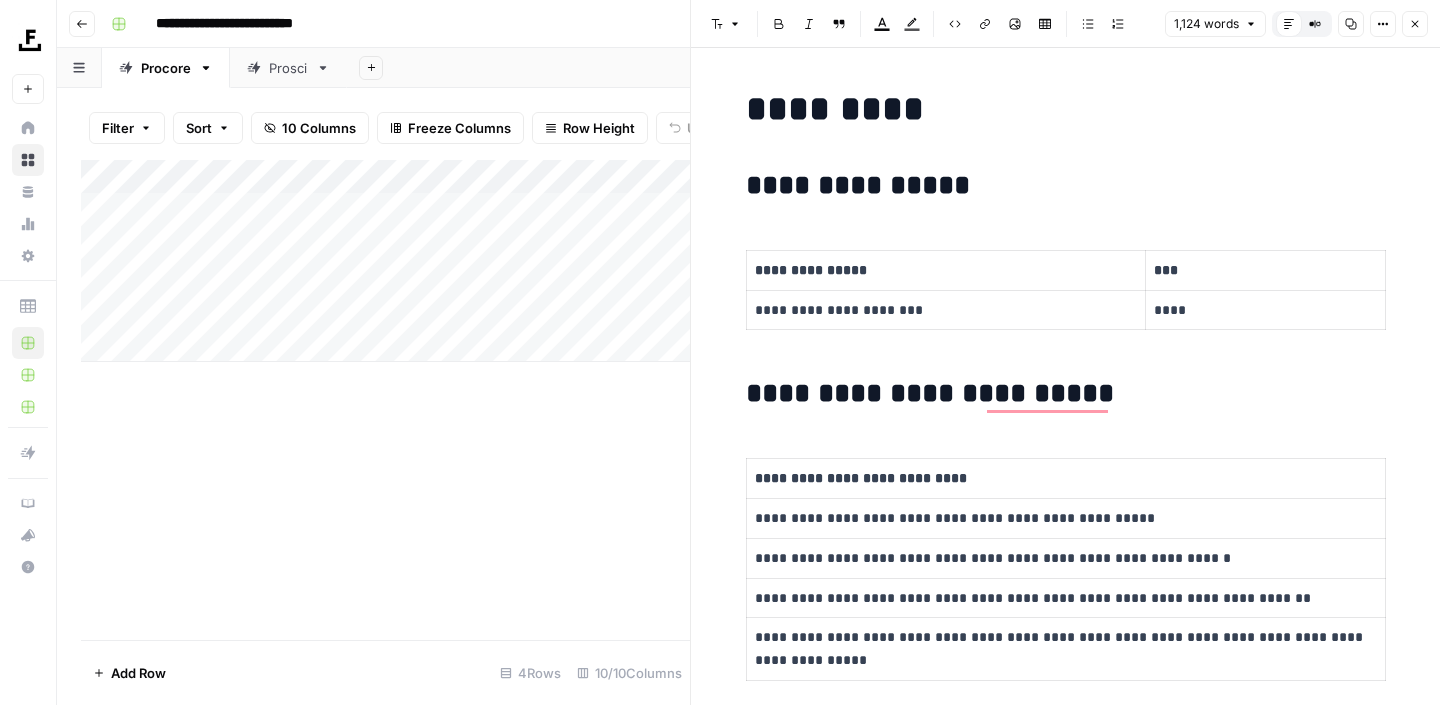 drag, startPoint x: 752, startPoint y: 109, endPoint x: 824, endPoint y: 680, distance: 575.5215 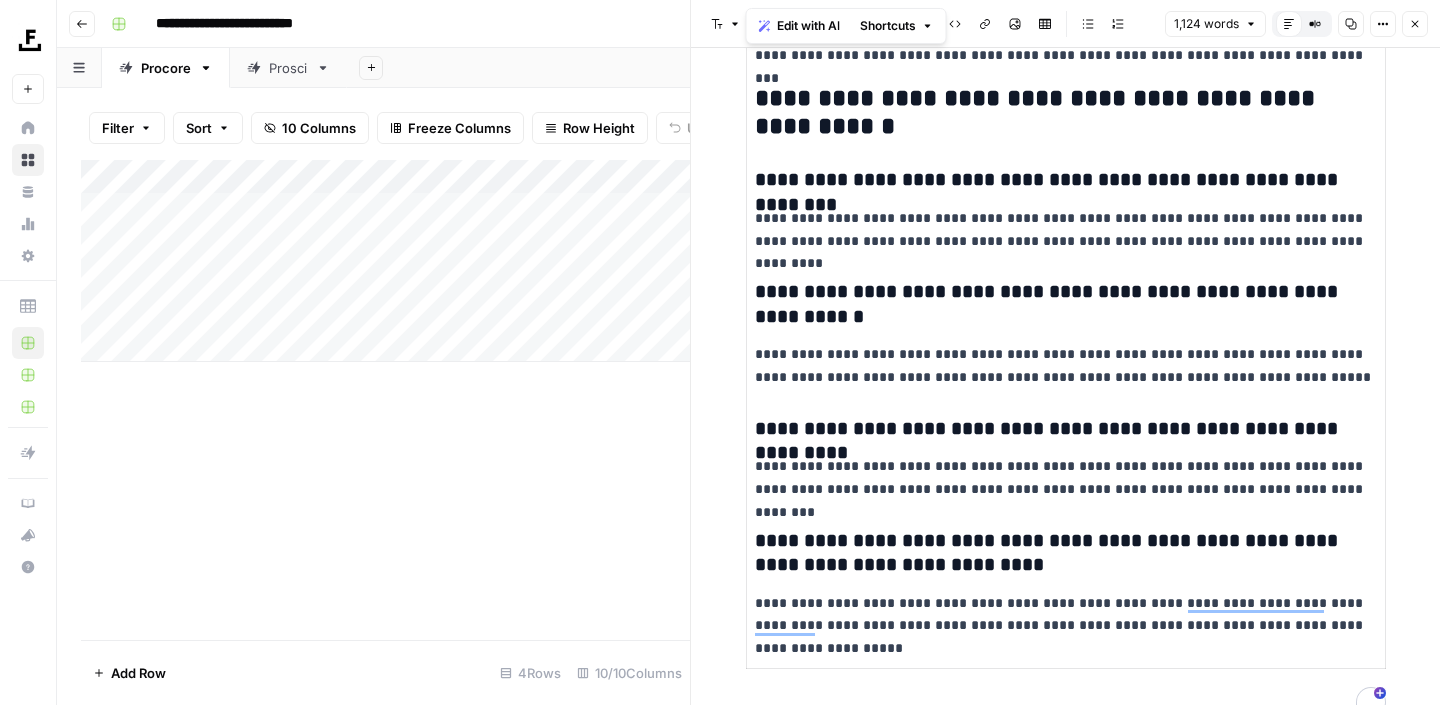 scroll, scrollTop: 5469, scrollLeft: 0, axis: vertical 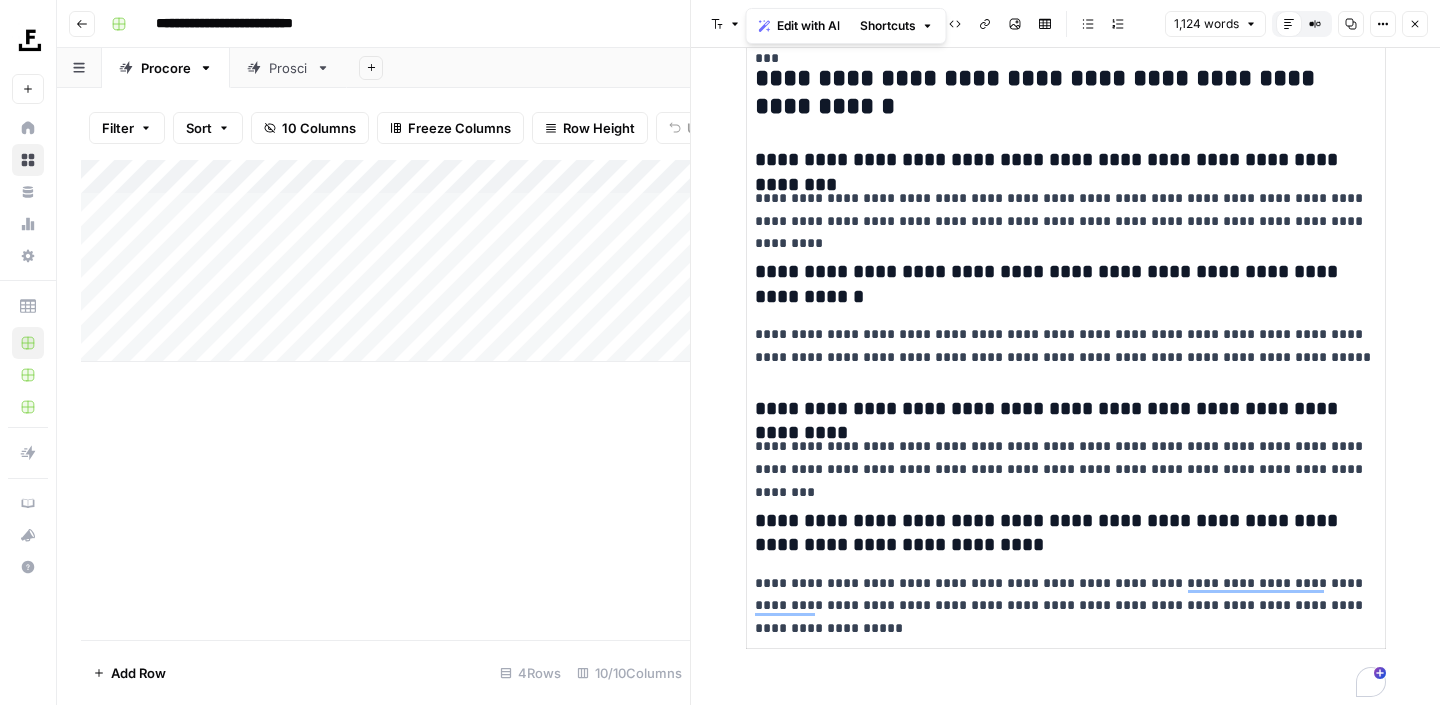 drag, startPoint x: 751, startPoint y: 108, endPoint x: 806, endPoint y: 744, distance: 638.3737 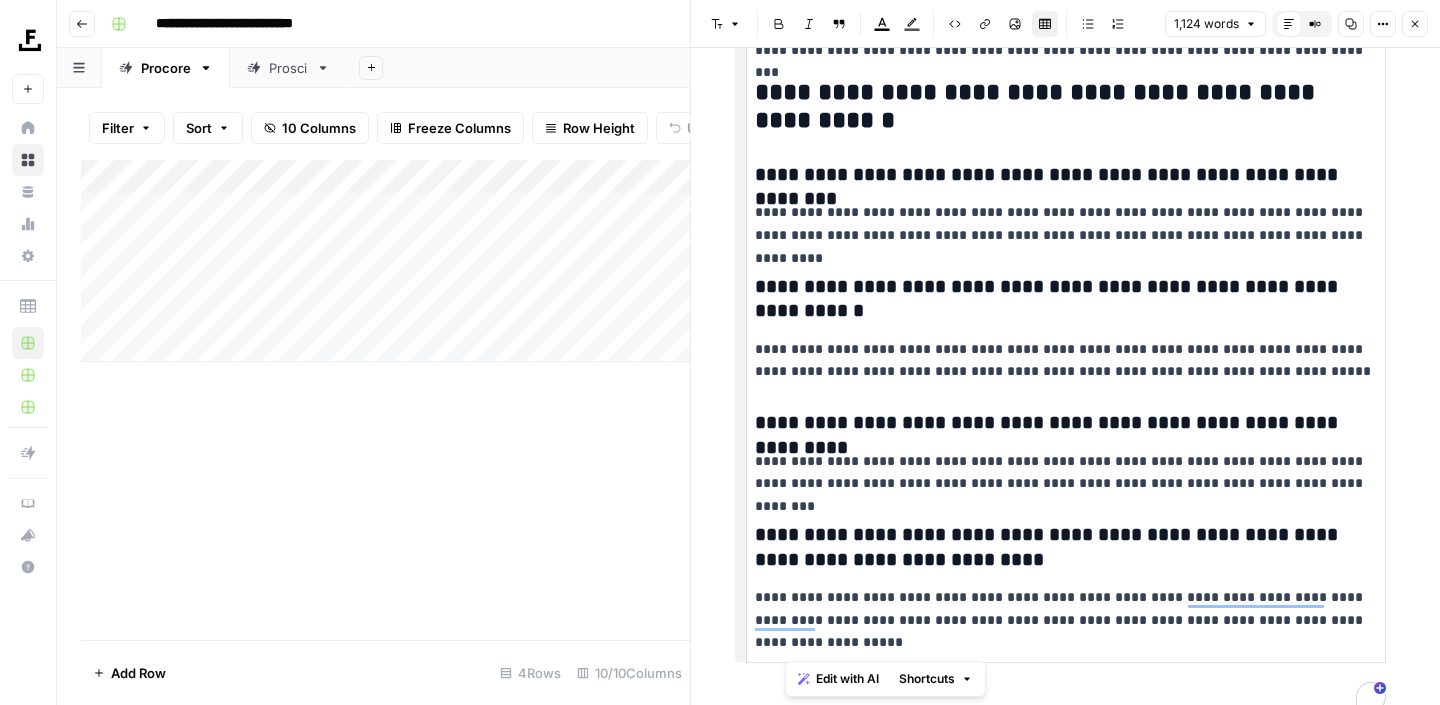 drag, startPoint x: 818, startPoint y: 640, endPoint x: 764, endPoint y: 62, distance: 580.517 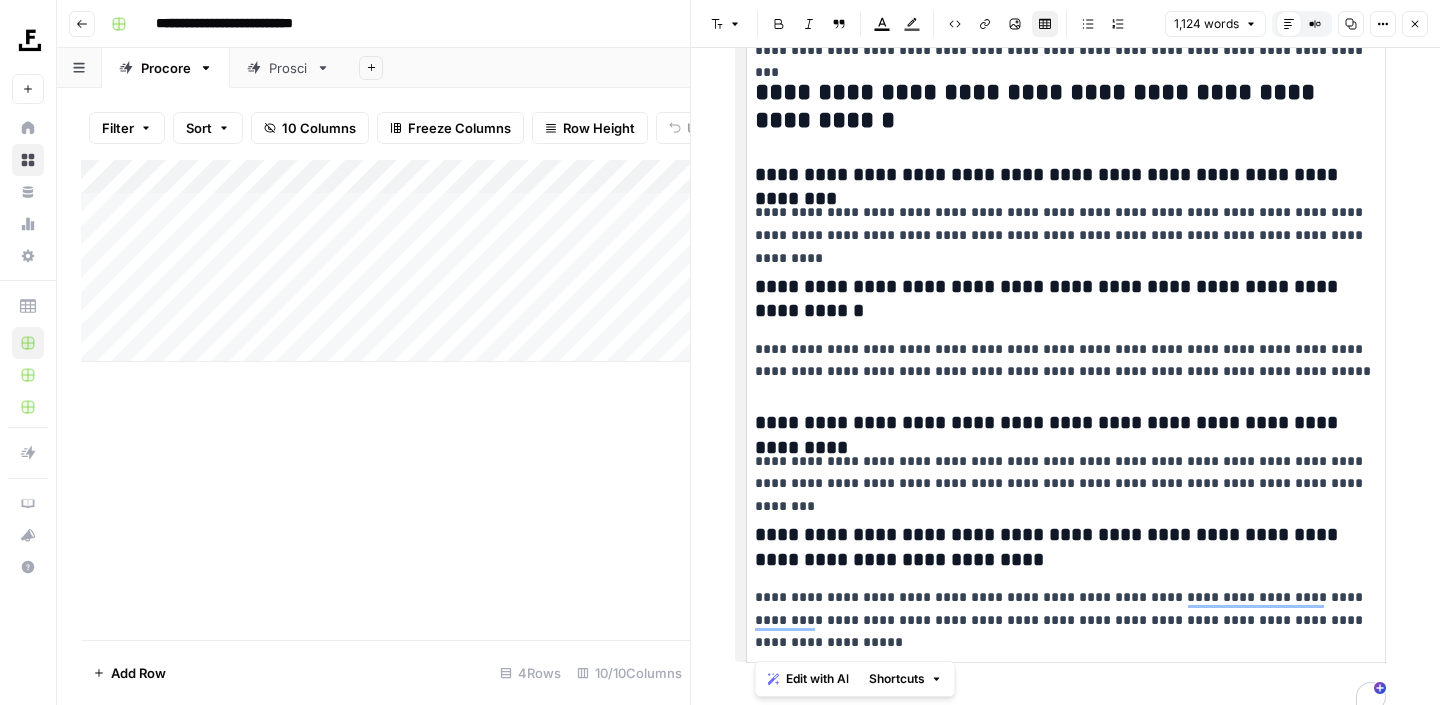 click on "**********" at bounding box center [1066, 107] 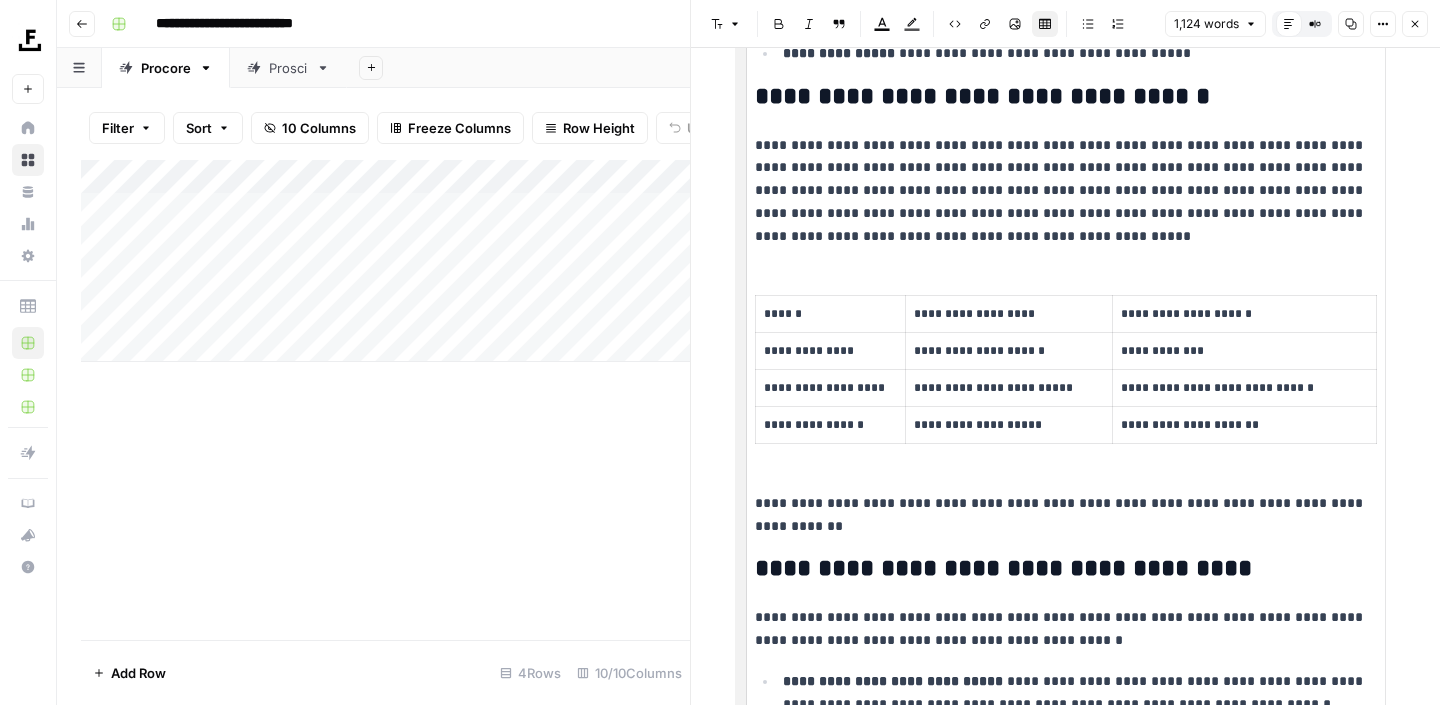 scroll, scrollTop: 1974, scrollLeft: 0, axis: vertical 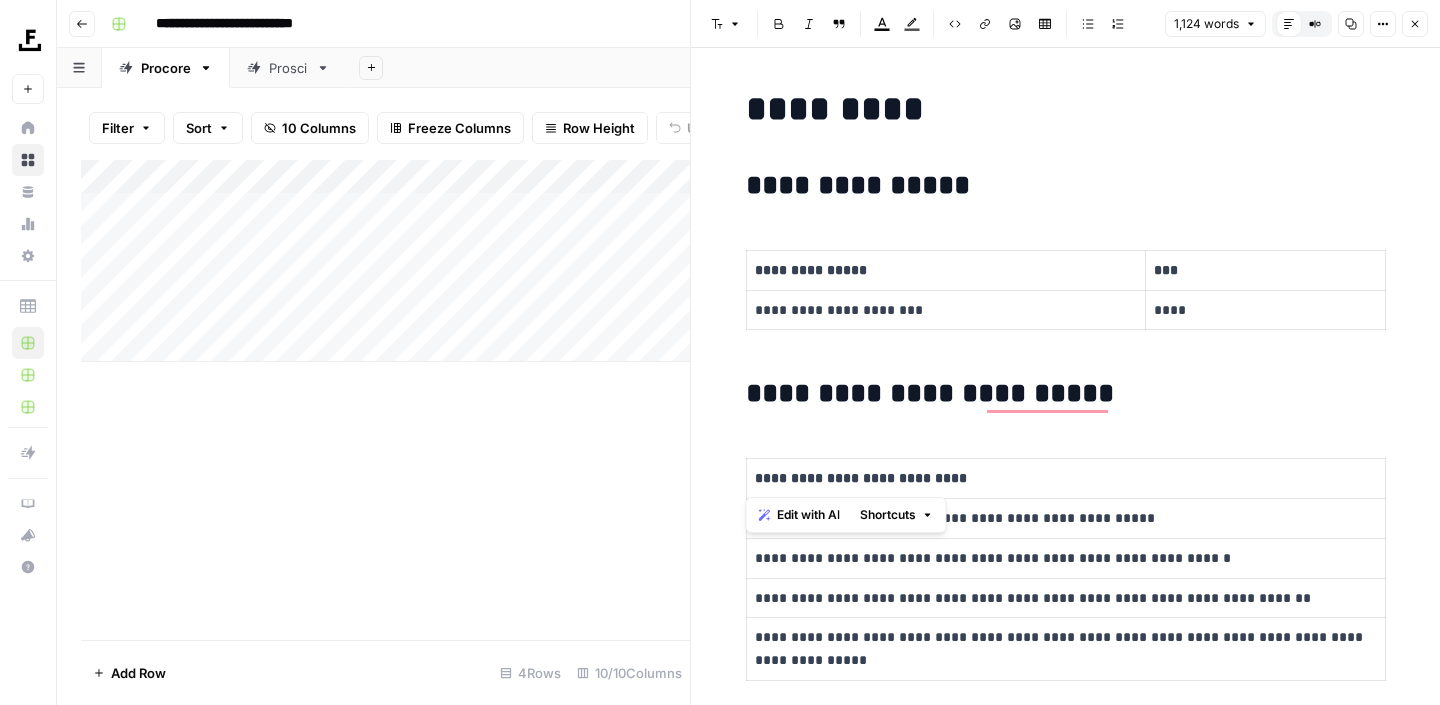 drag, startPoint x: 748, startPoint y: 104, endPoint x: 774, endPoint y: 469, distance: 365.92487 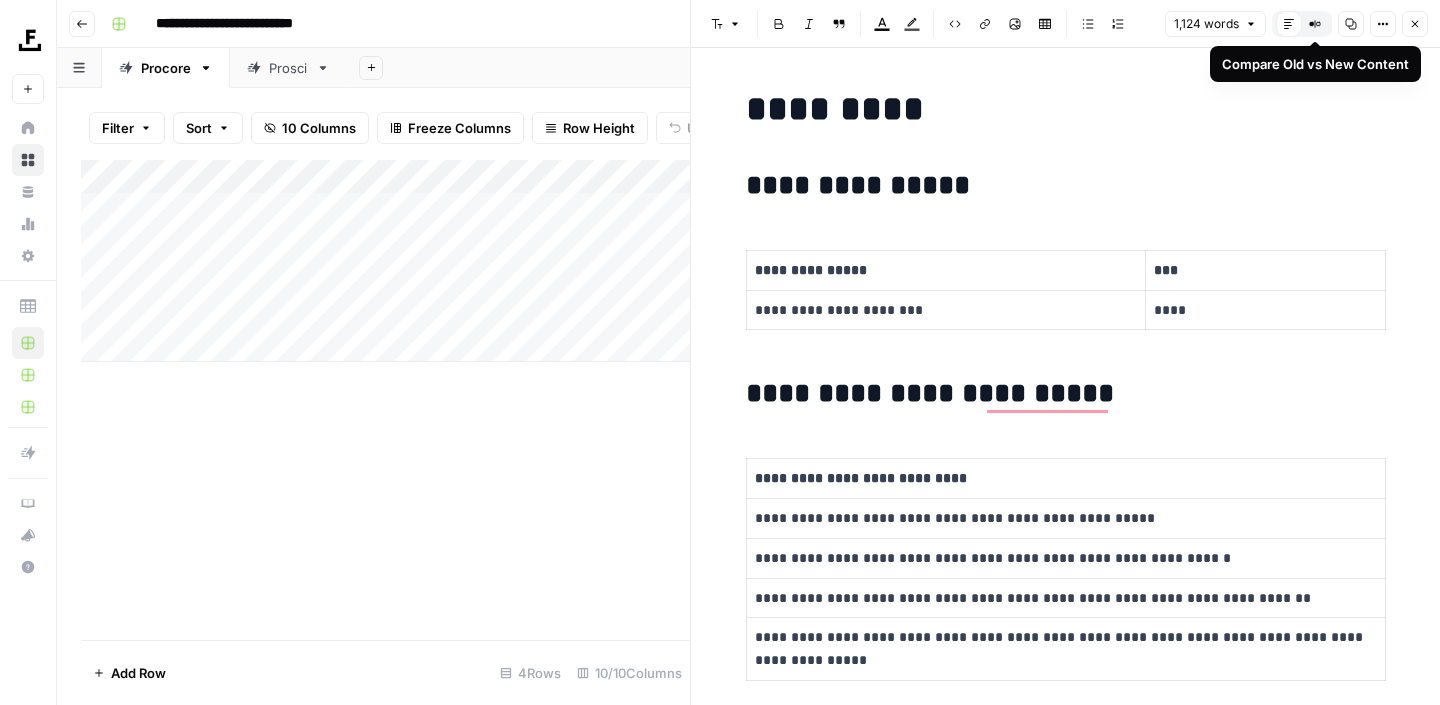 click on "Compare Old vs New Content" at bounding box center [1315, 24] 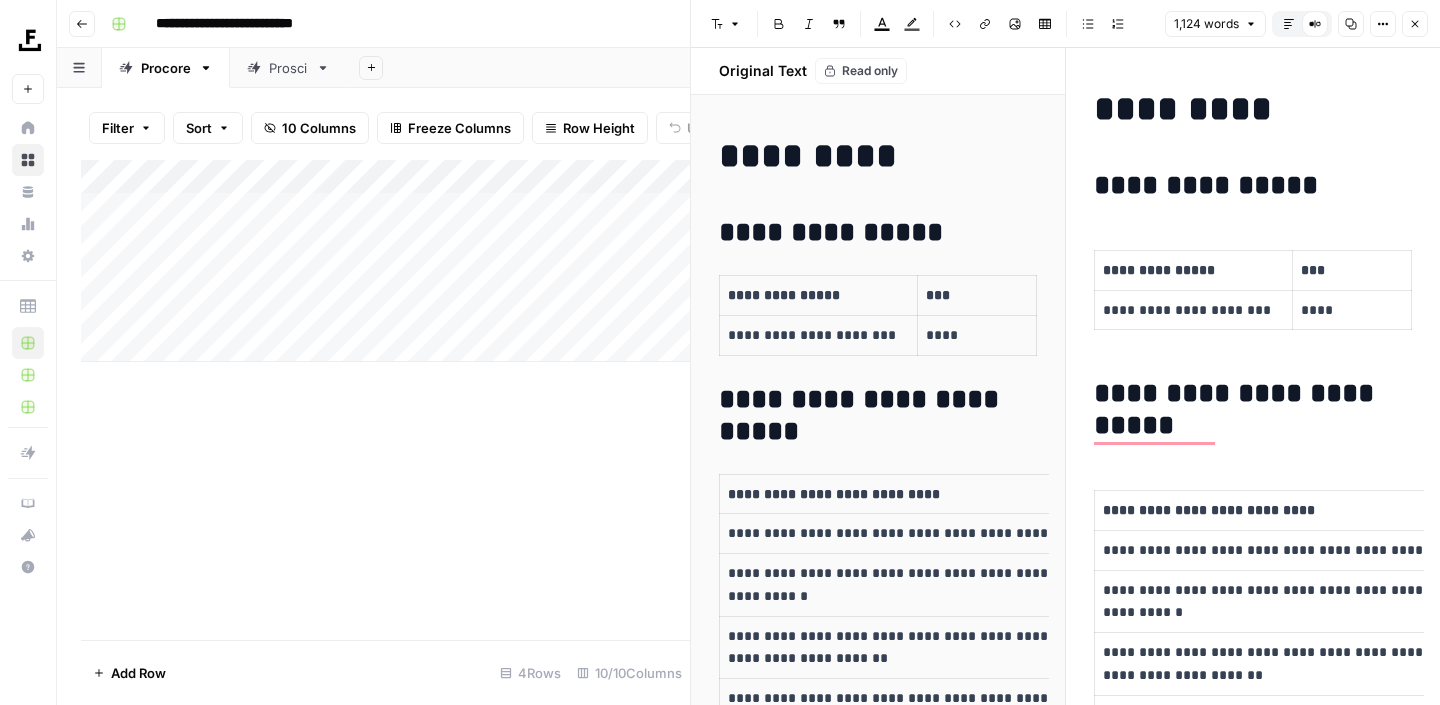 click 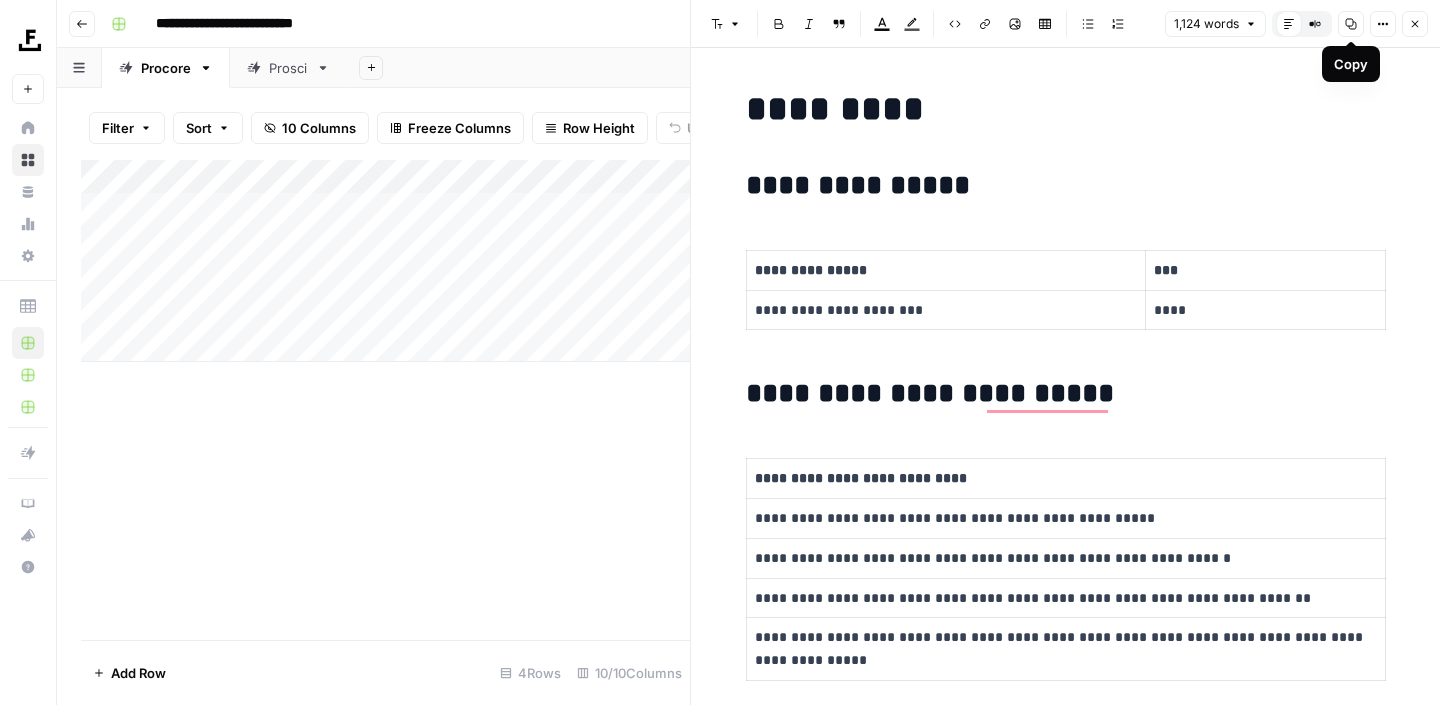 click 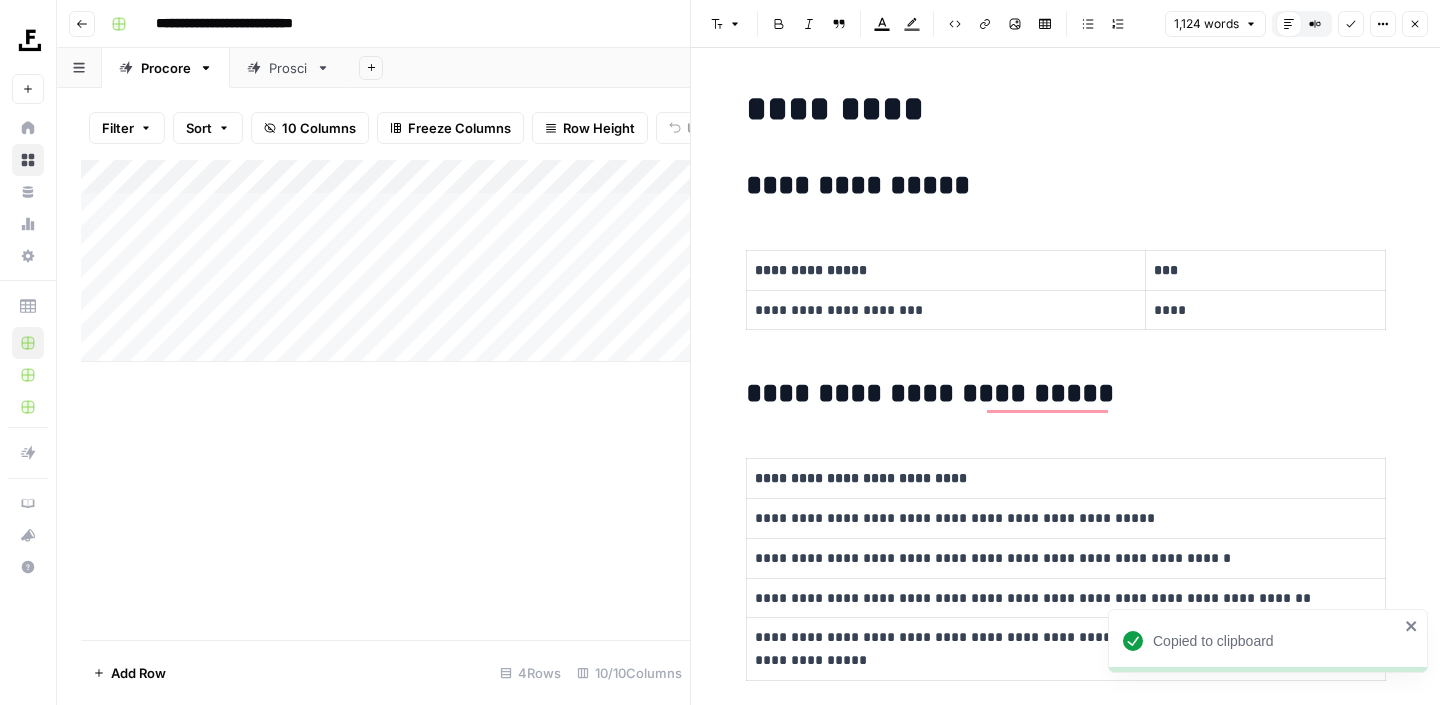click 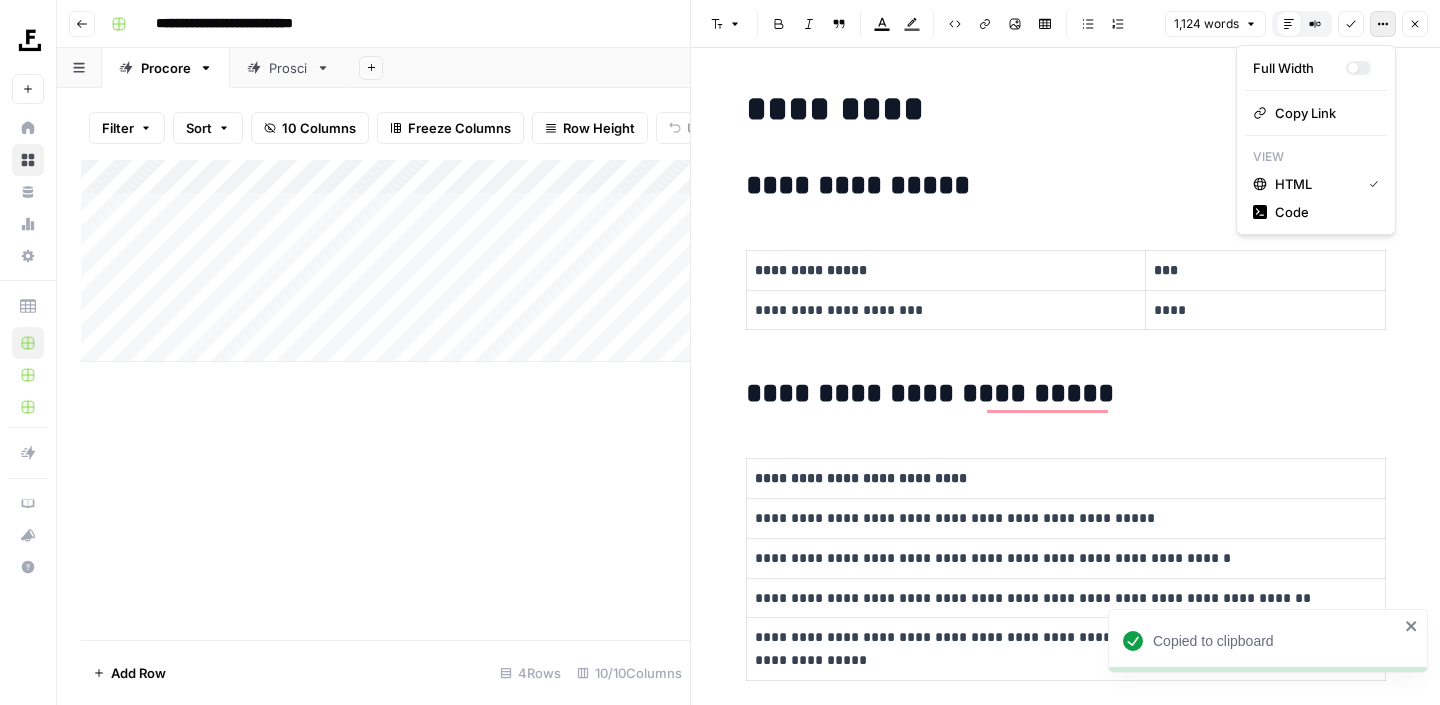 click on "*********" at bounding box center (1066, 109) 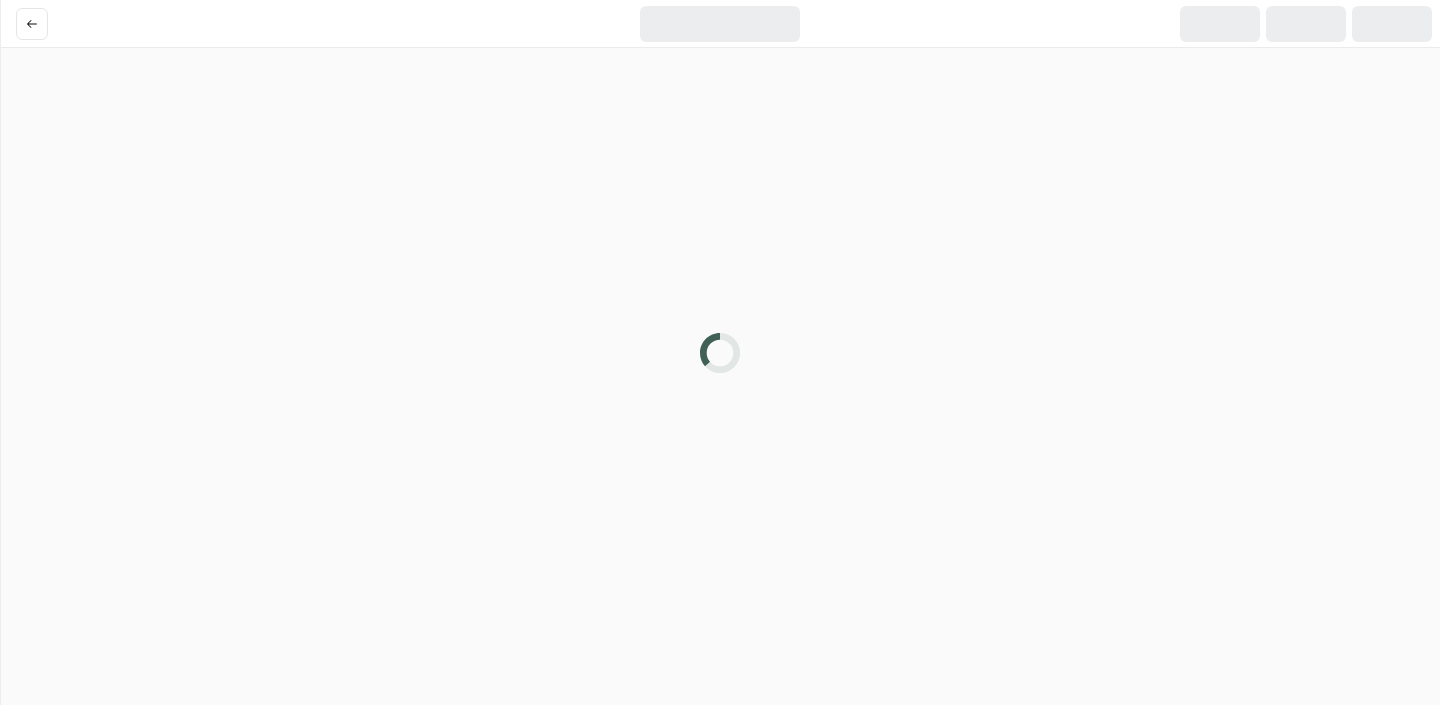 scroll, scrollTop: 0, scrollLeft: 0, axis: both 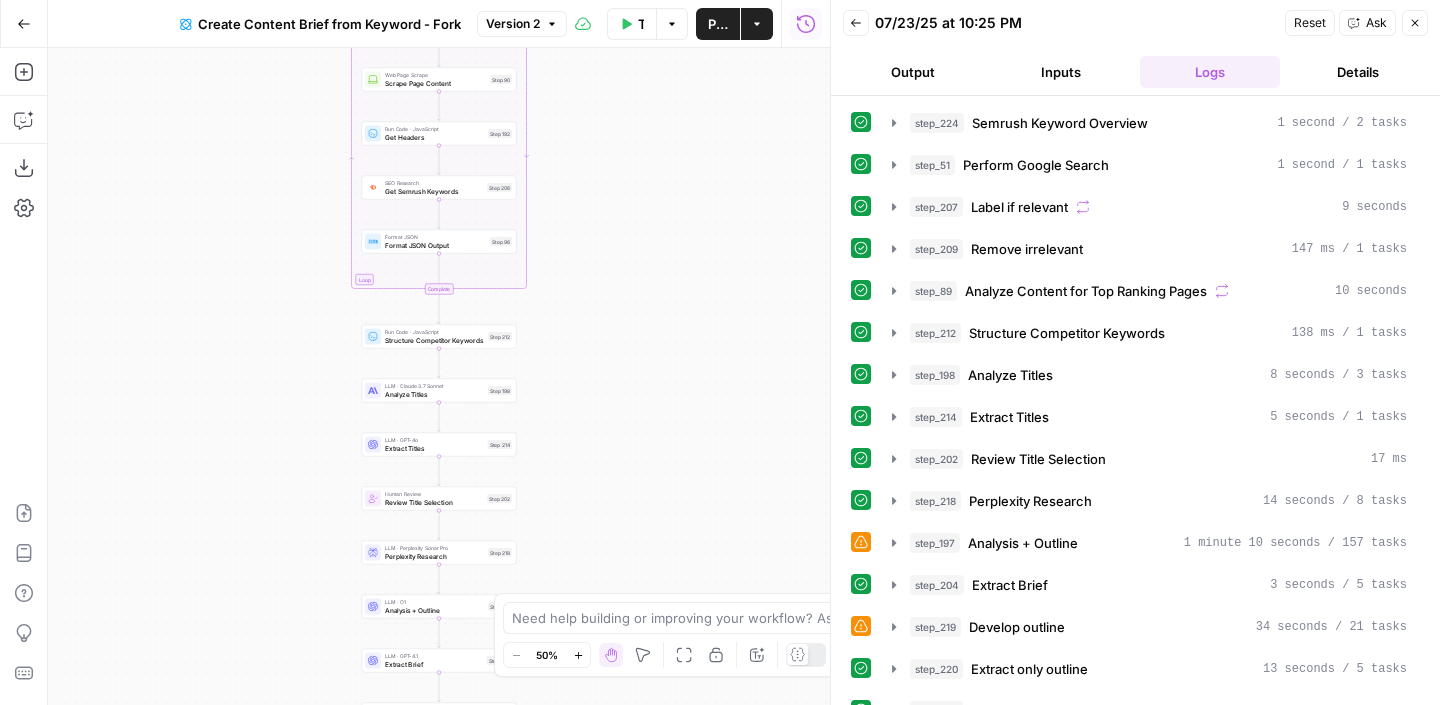click on "Back" at bounding box center [856, 23] 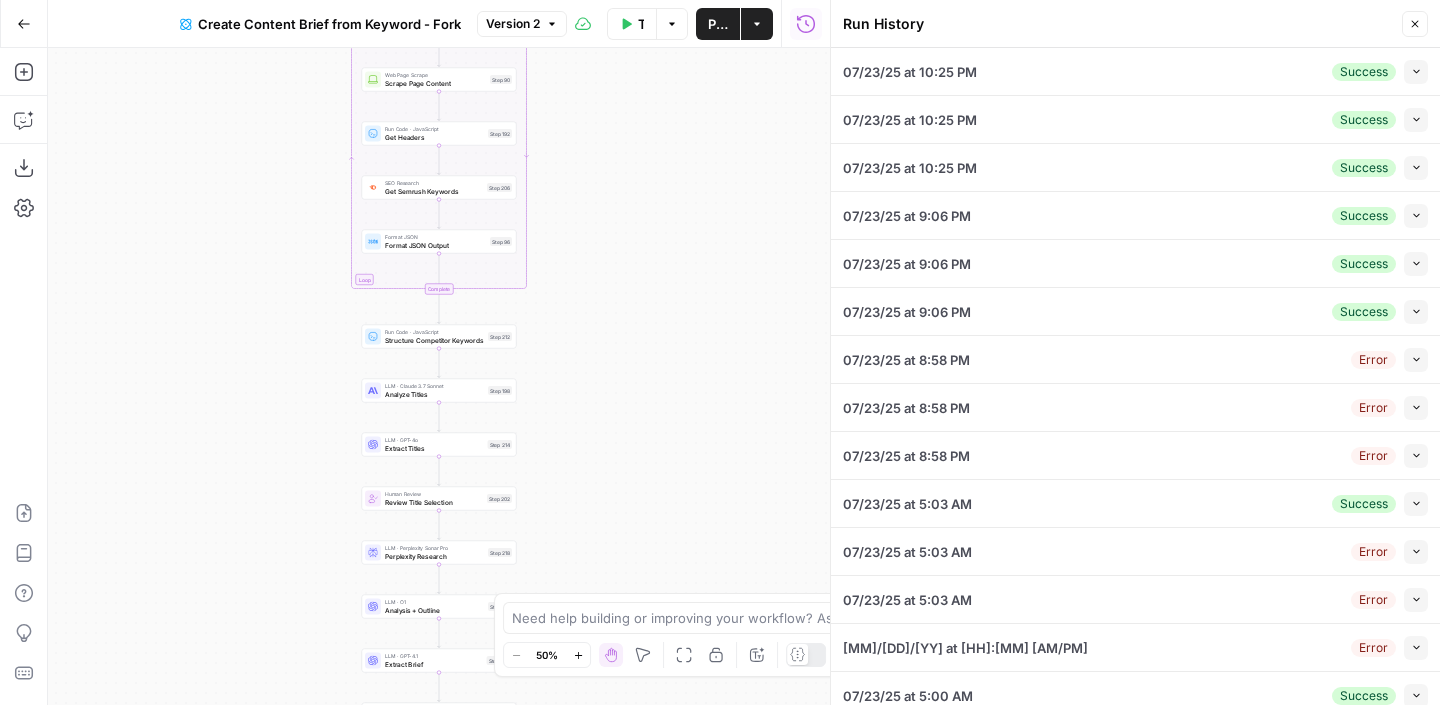 click 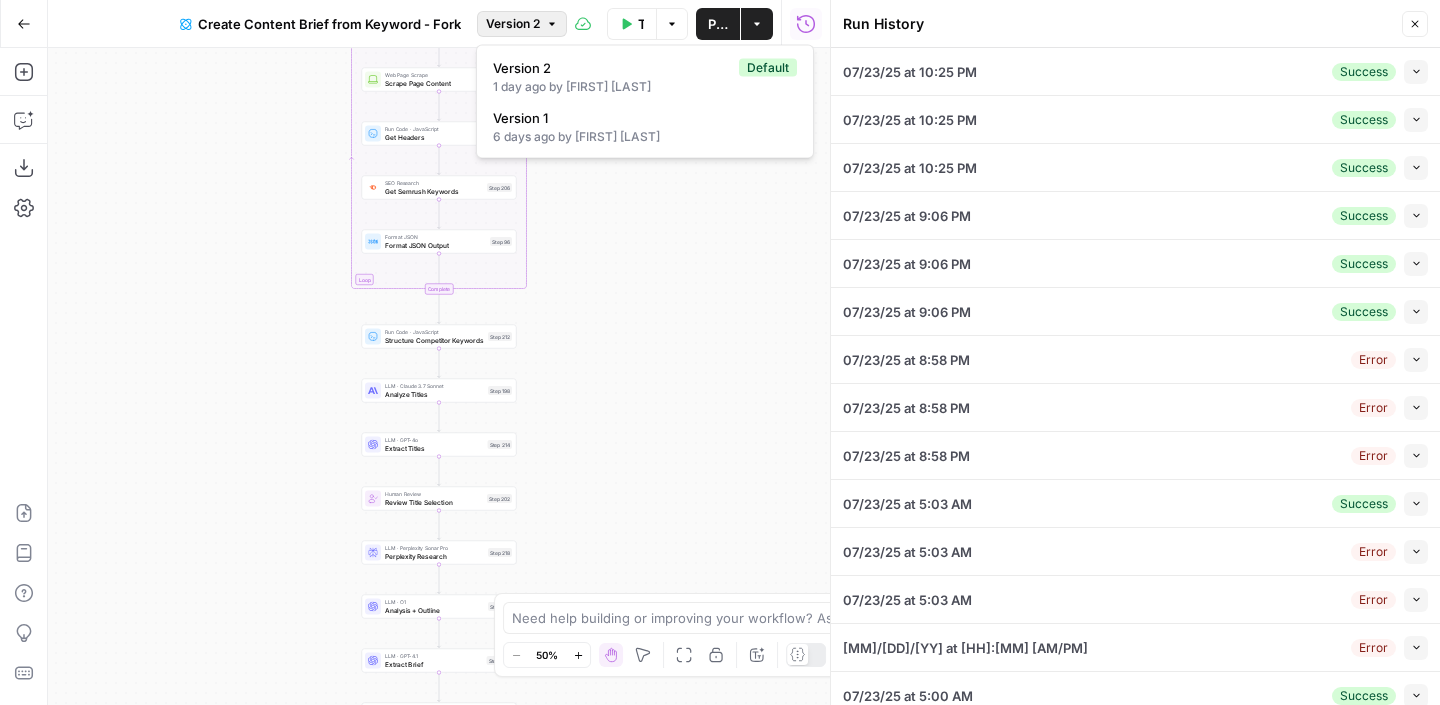 click on "Workflow Set Inputs Inputs SEO Research Semrush Keyword Overview Step 224 Google Search Perform Google Search Step 51 Loop Iteration Label if relevant Step 207 LLM · GPT-4o Mini Determine if relevant Step 208 Complete Run Code · JavaScript Remove irrelevant Step 209 Loop Iteration Analyze Content for Top Ranking Pages Step 89 Web Page Scrape Scrape Page Content Step 90 Run Code · JavaScript Get Headers Step 192 SEO Research Get Semrush Keywords Step 206 Format JSON Format JSON Output Step 96 Complete Run Code · JavaScript Structure Competitor Keywords Step 212 Copy step Delete step Add Note Test LLM · Claude 3.7 Sonnet Analyze Titles Step 198 LLM · GPT-4o Extract Titles Step 214 Human Review Review Title Selection Step 202 LLM · Perplexity Sonar Pro Perplexity Research Step 218 LLM · O1 Analysis + Outline Step 197 LLM · GPT-4.1 Extract Brief Step 204 LLM · Claude 3.7 Sonnet Develop outline Step 219 LLM · GPT-4.1 Extract only outline Step 220 Search Knowledge Base Search Knowledge Base Step 225 JSON" at bounding box center (439, 376) 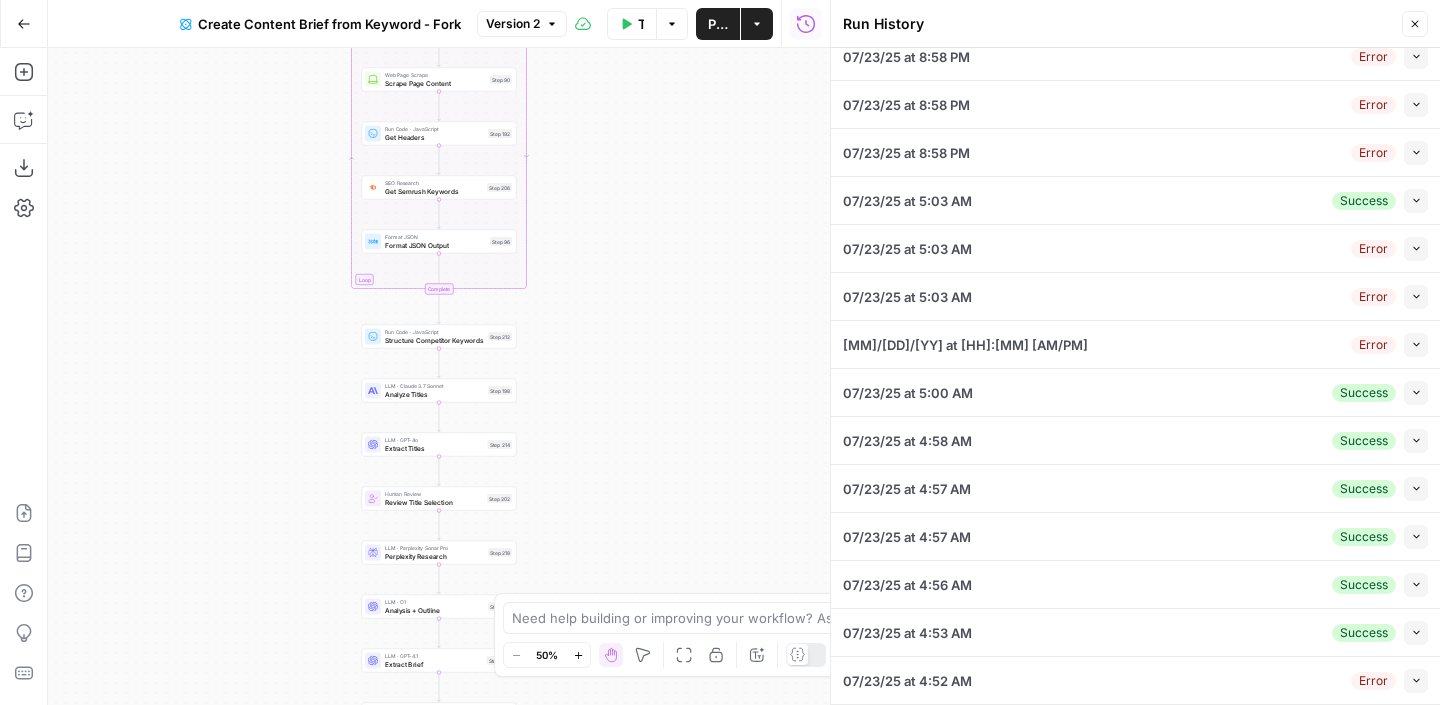 scroll, scrollTop: 0, scrollLeft: 0, axis: both 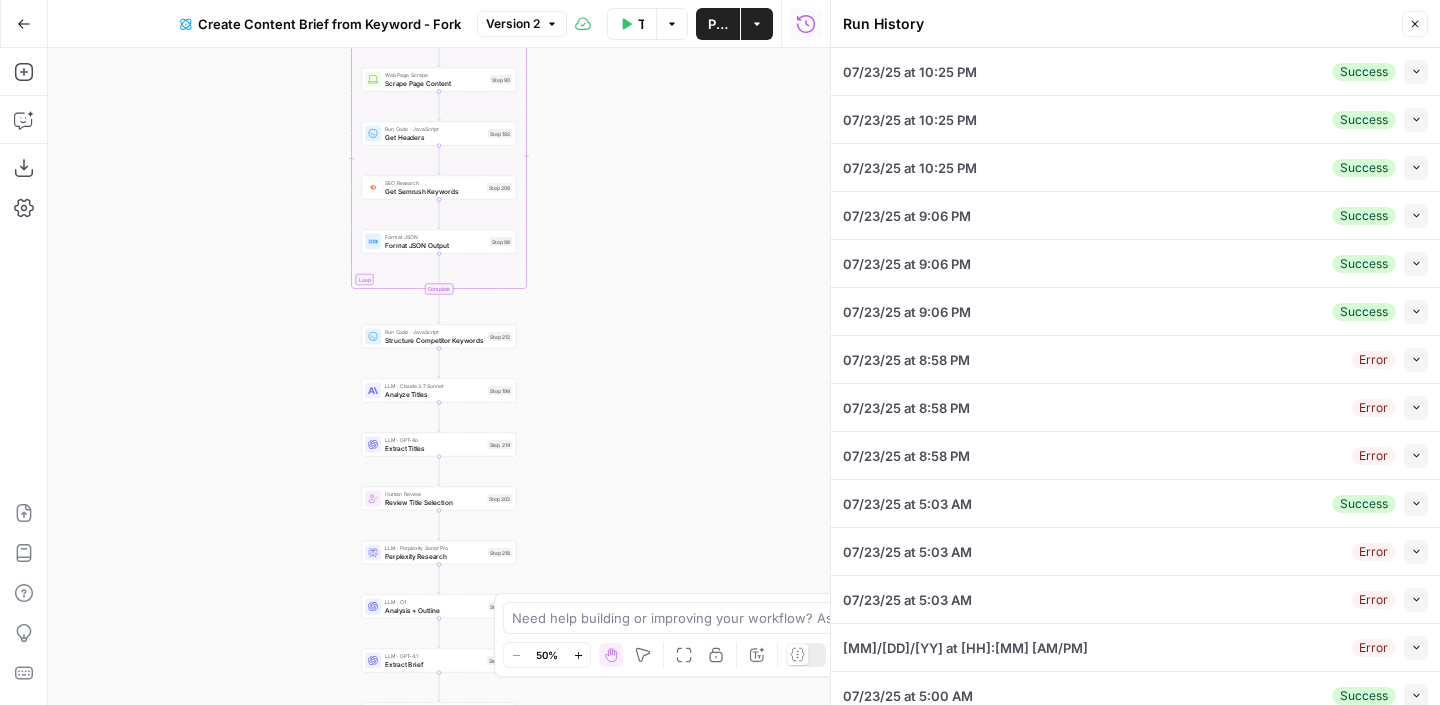 click on "07/23/25 at 10:25 PM Success Collapse" at bounding box center (1135, 71) 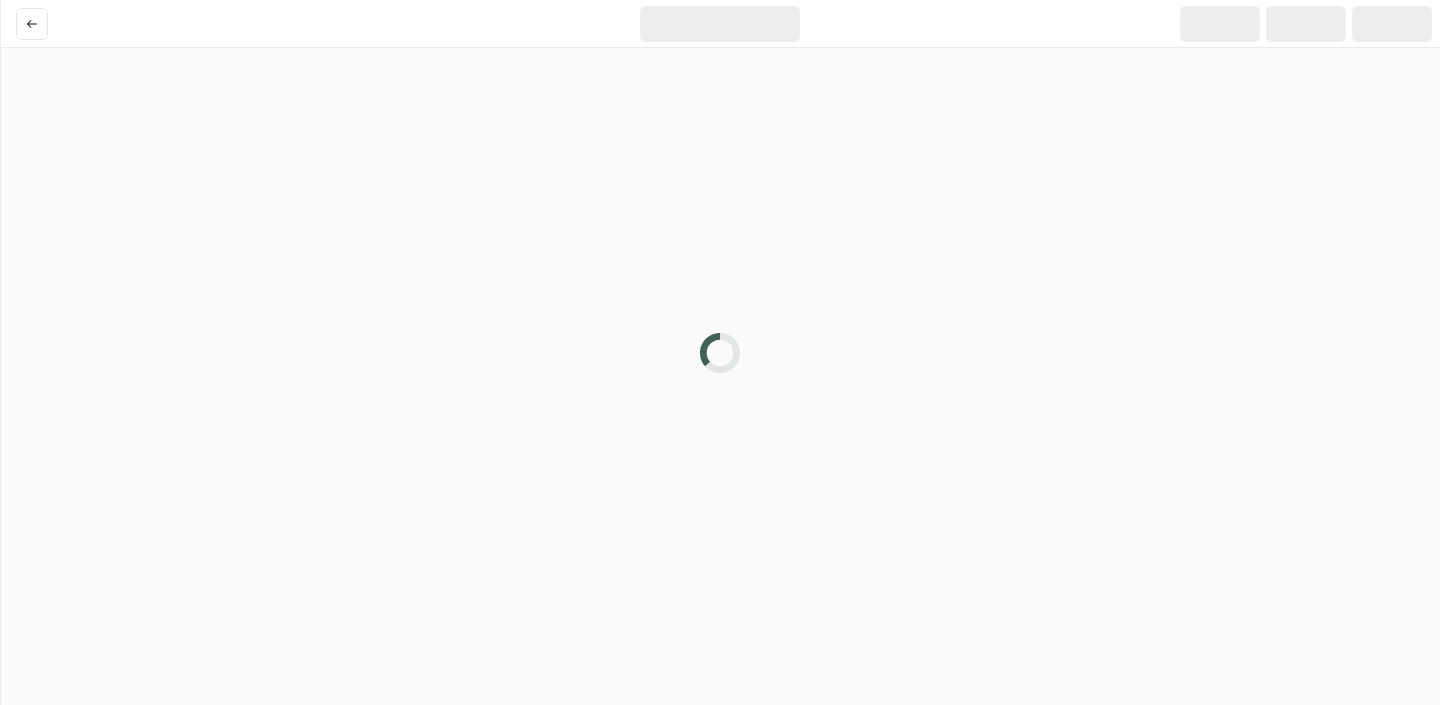 scroll, scrollTop: 0, scrollLeft: 0, axis: both 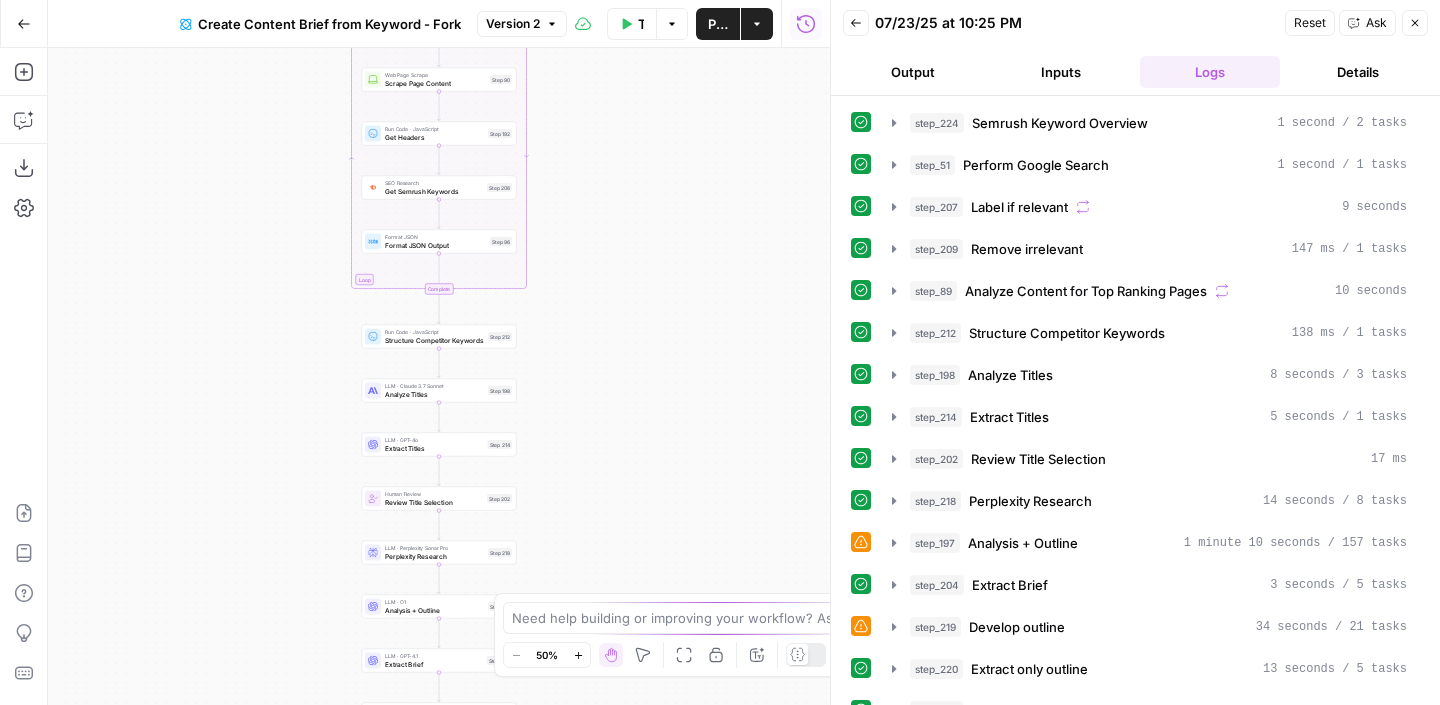 click on "Output" at bounding box center (913, 72) 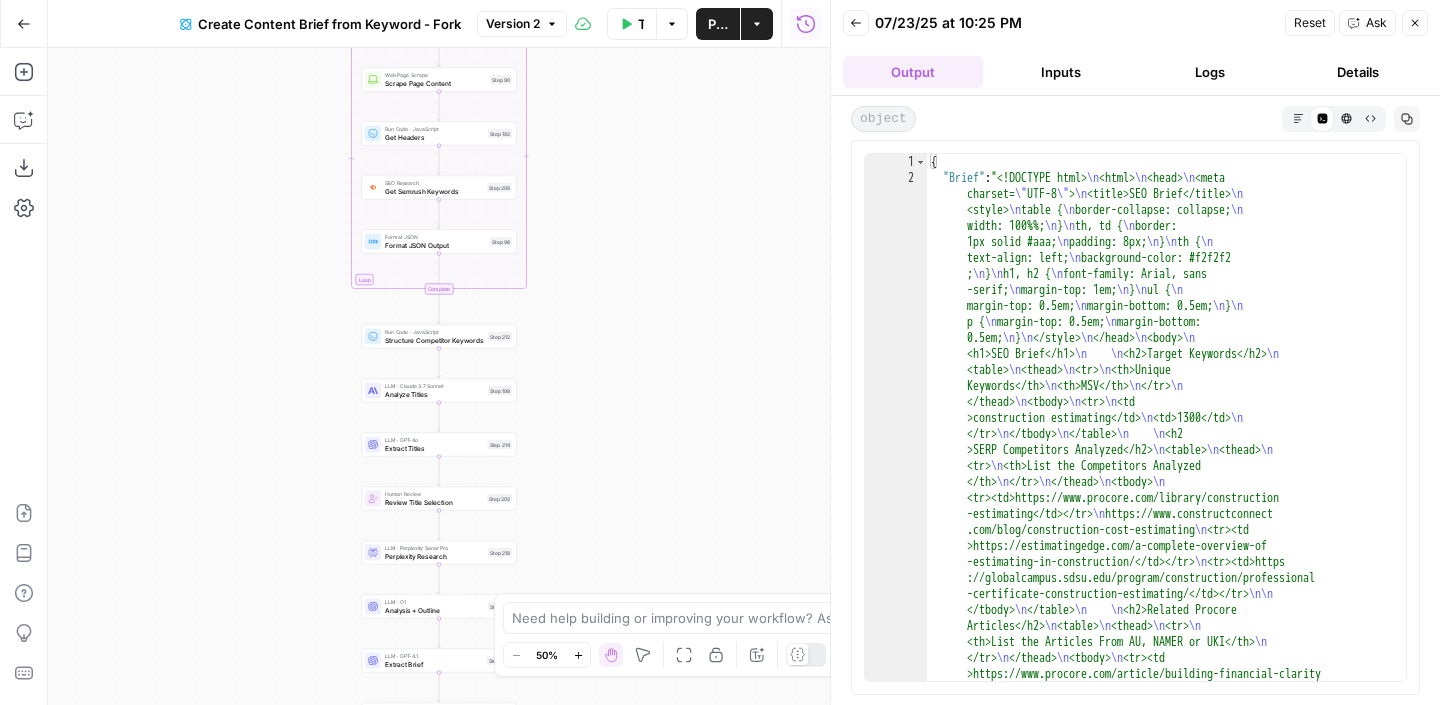 click 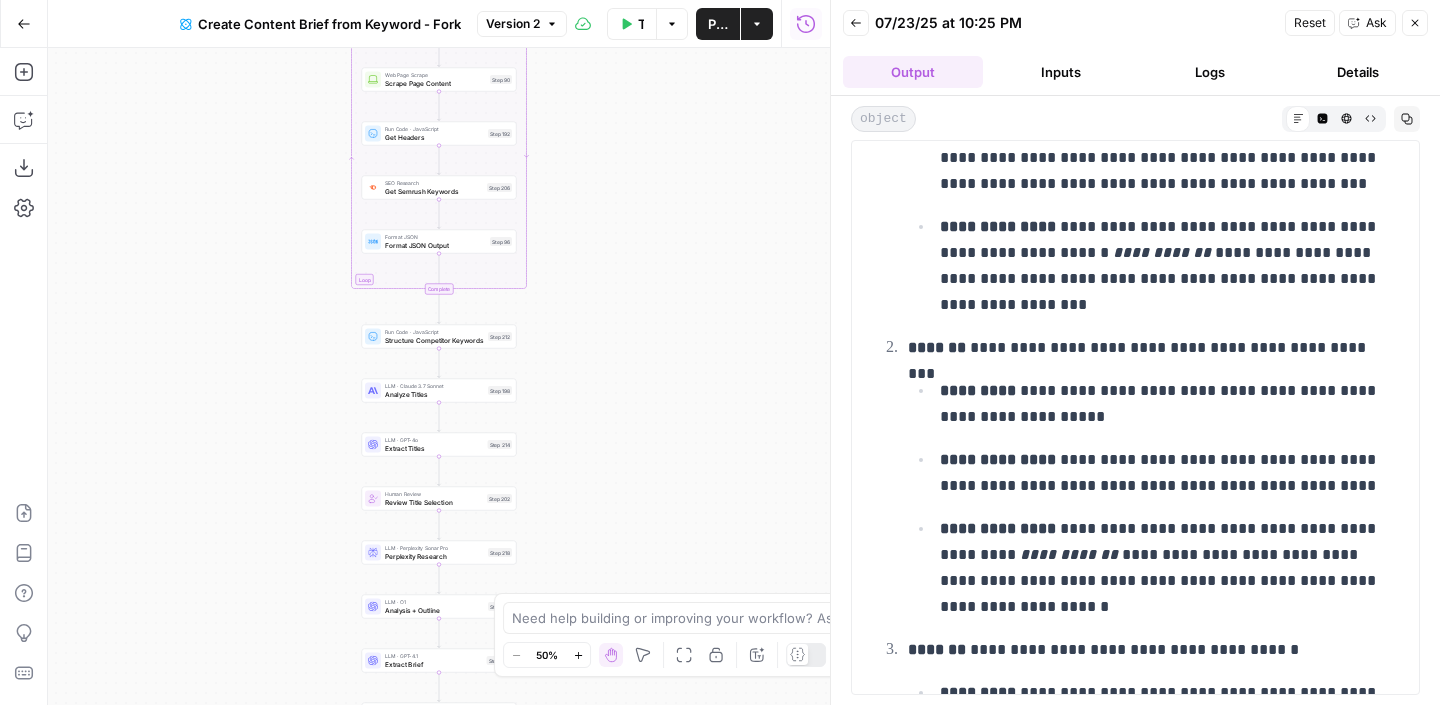 scroll, scrollTop: 12694, scrollLeft: 0, axis: vertical 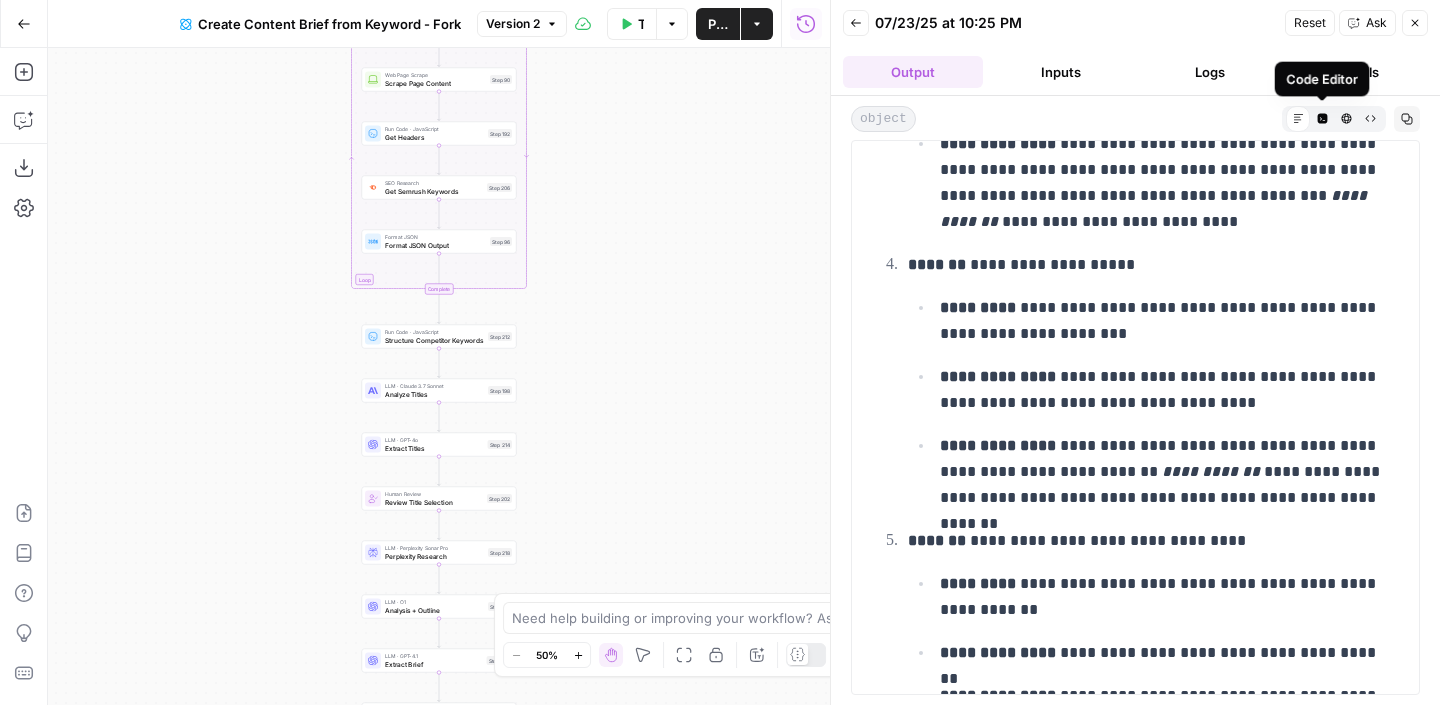 click 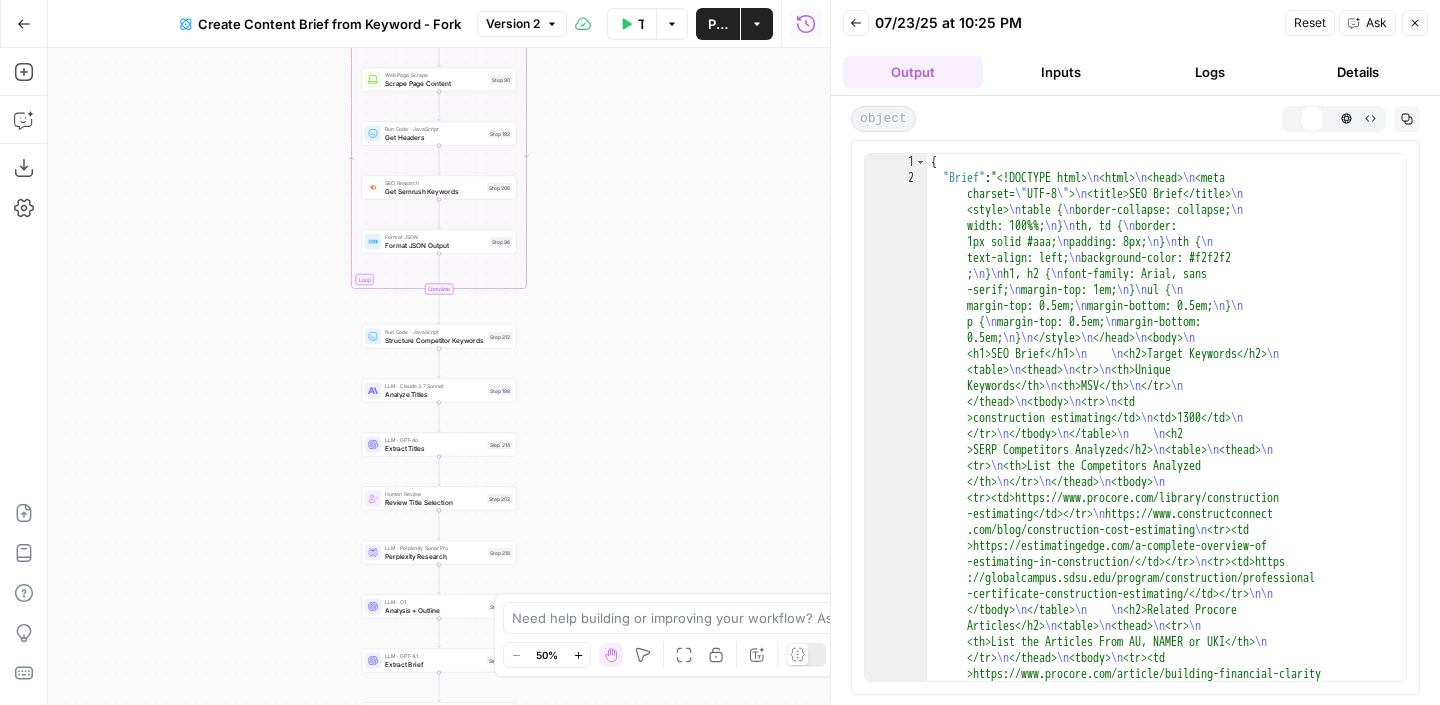 scroll, scrollTop: 0, scrollLeft: 0, axis: both 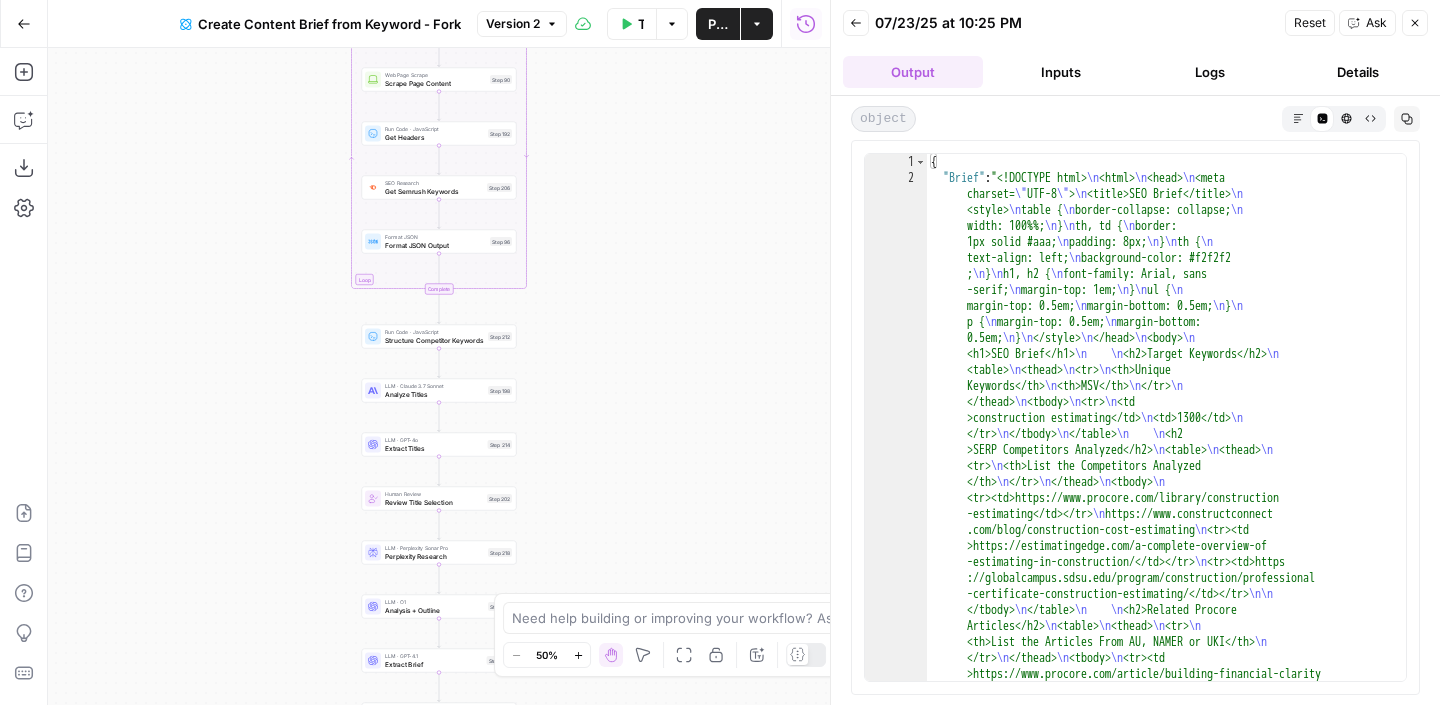 click 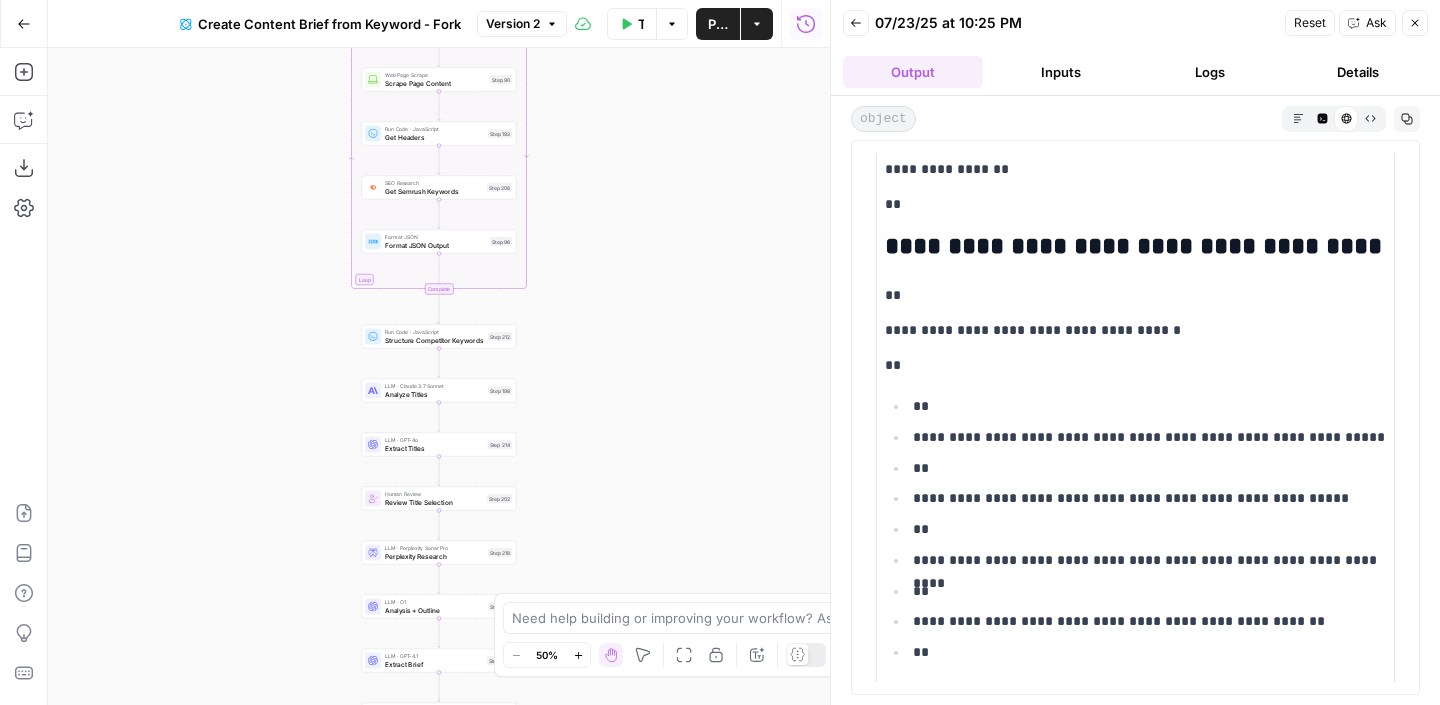 scroll, scrollTop: 8088, scrollLeft: 0, axis: vertical 